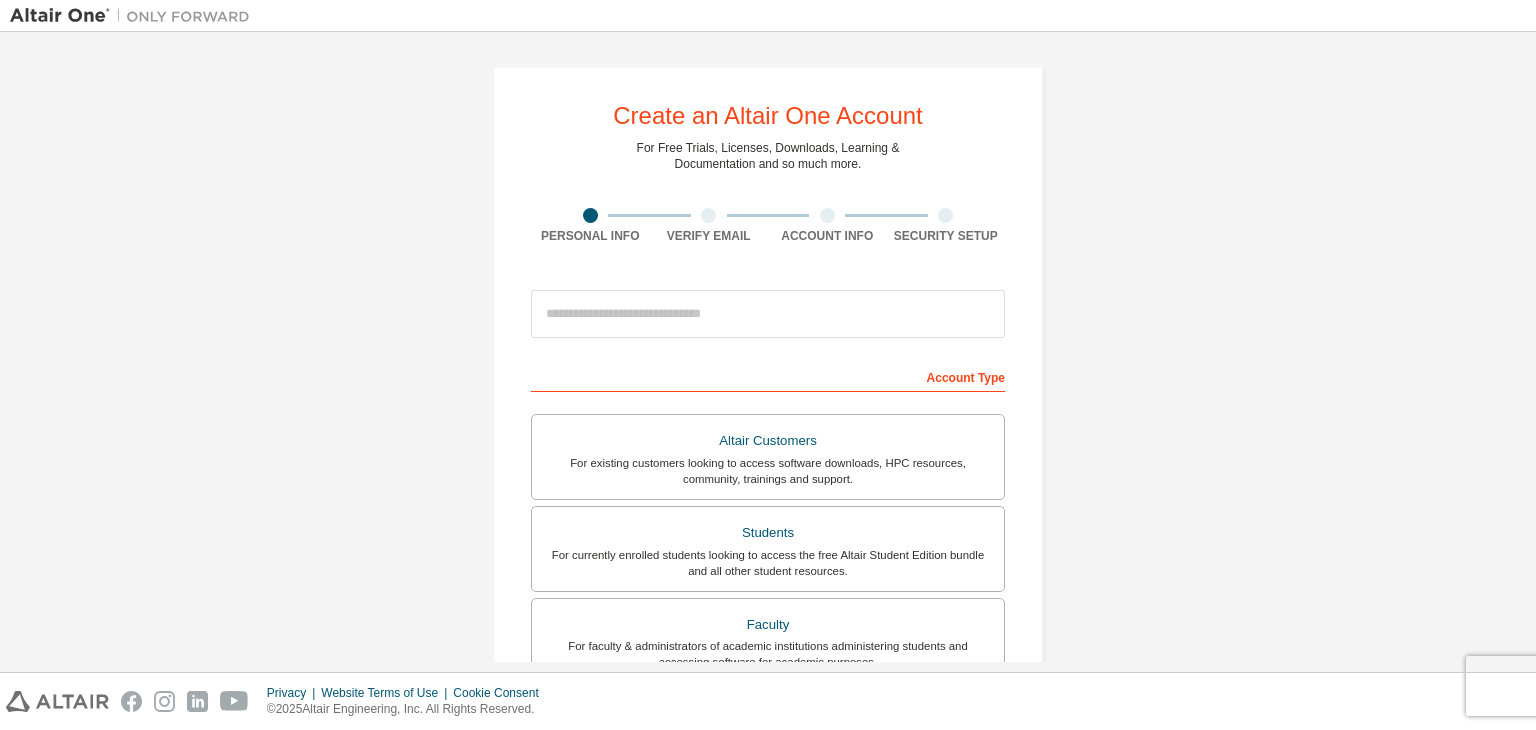 scroll, scrollTop: 0, scrollLeft: 0, axis: both 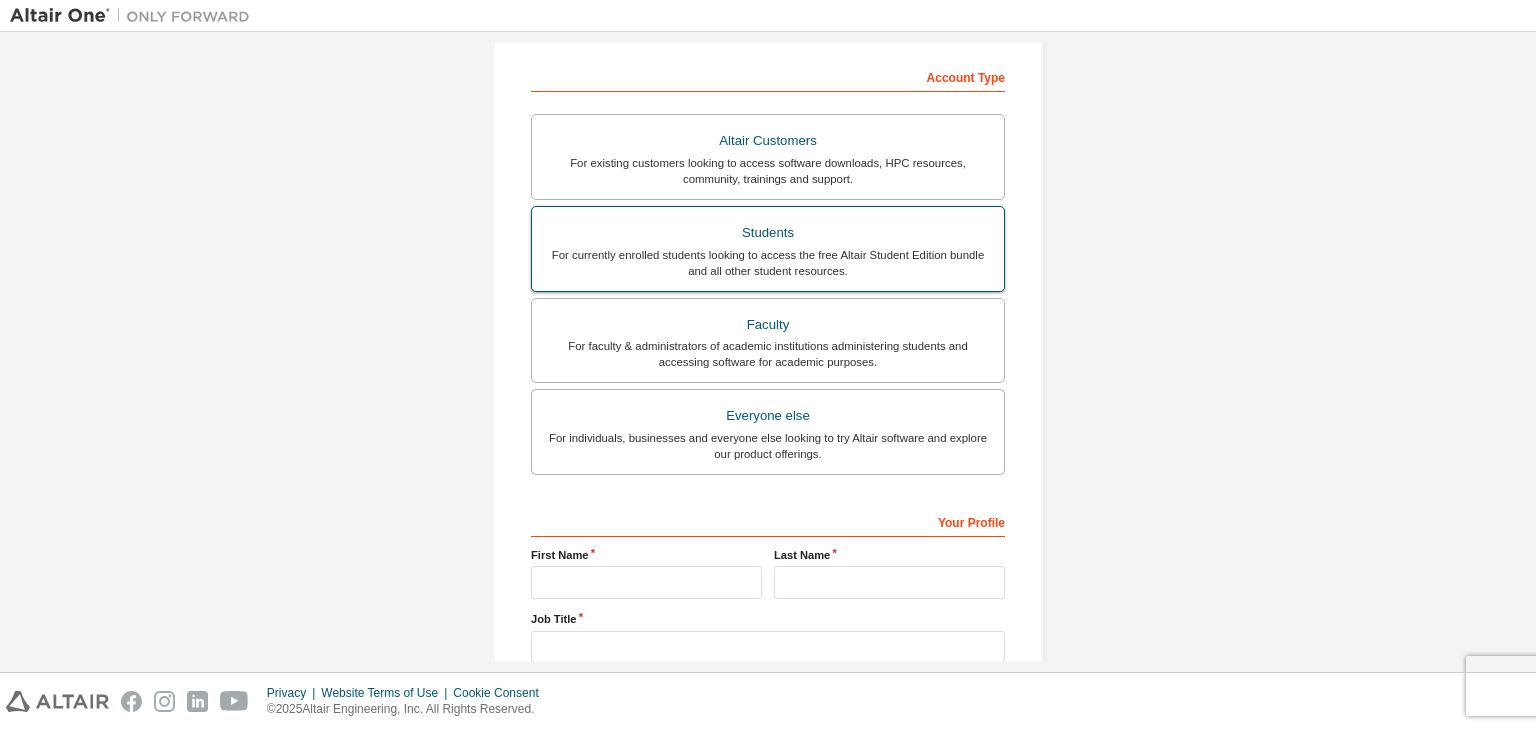 click on "For currently enrolled students looking to access the free Altair Student Edition bundle and all other student resources." at bounding box center (768, 263) 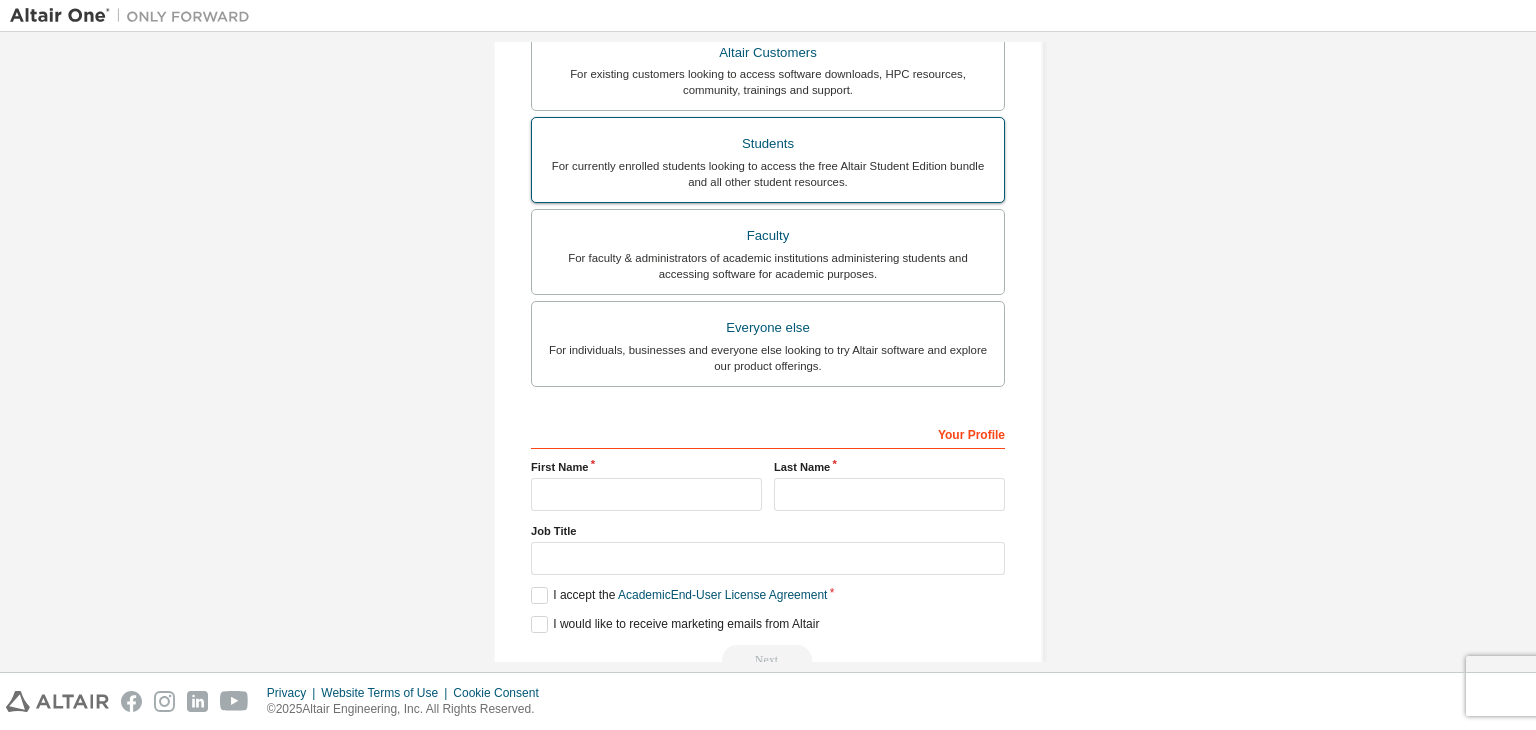 scroll, scrollTop: 487, scrollLeft: 0, axis: vertical 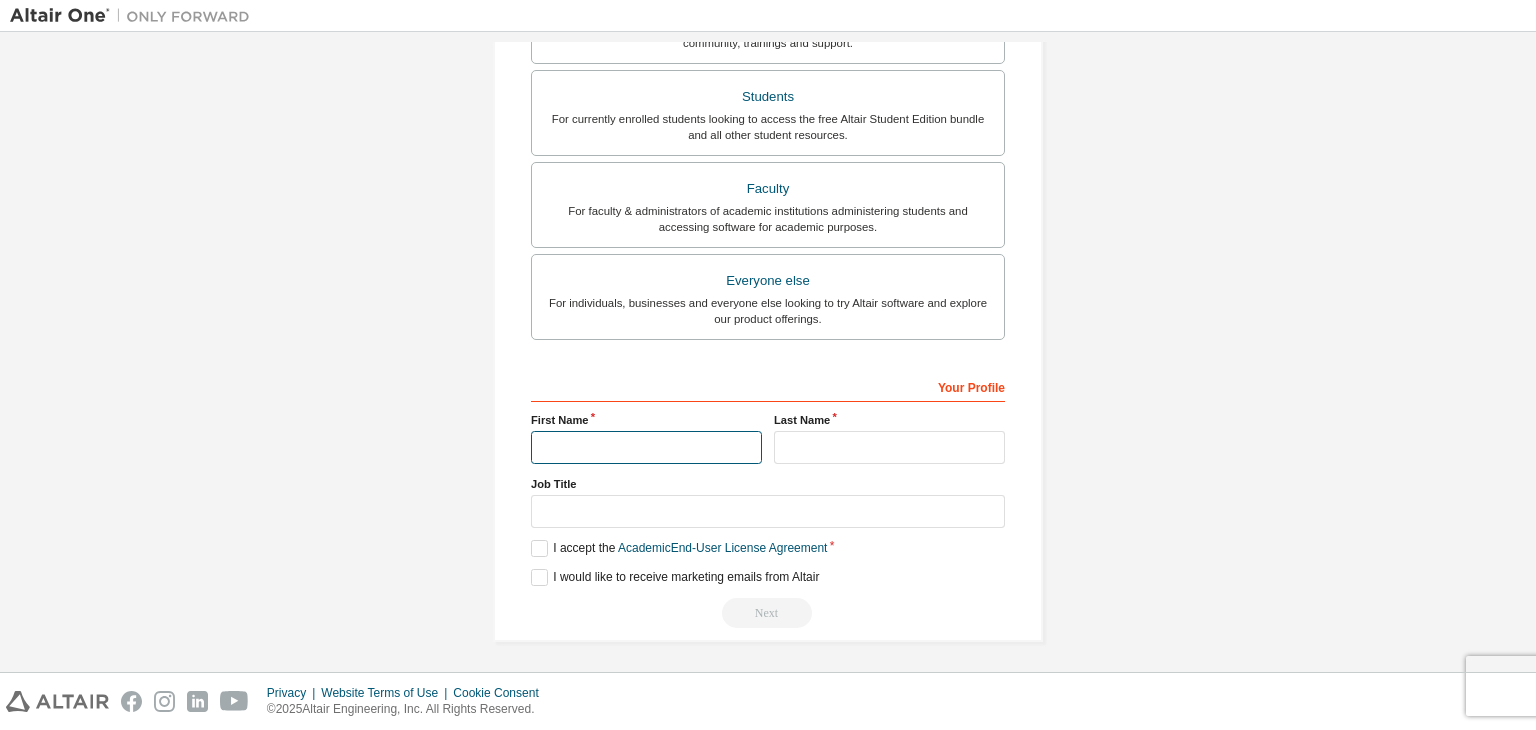 click at bounding box center [646, 447] 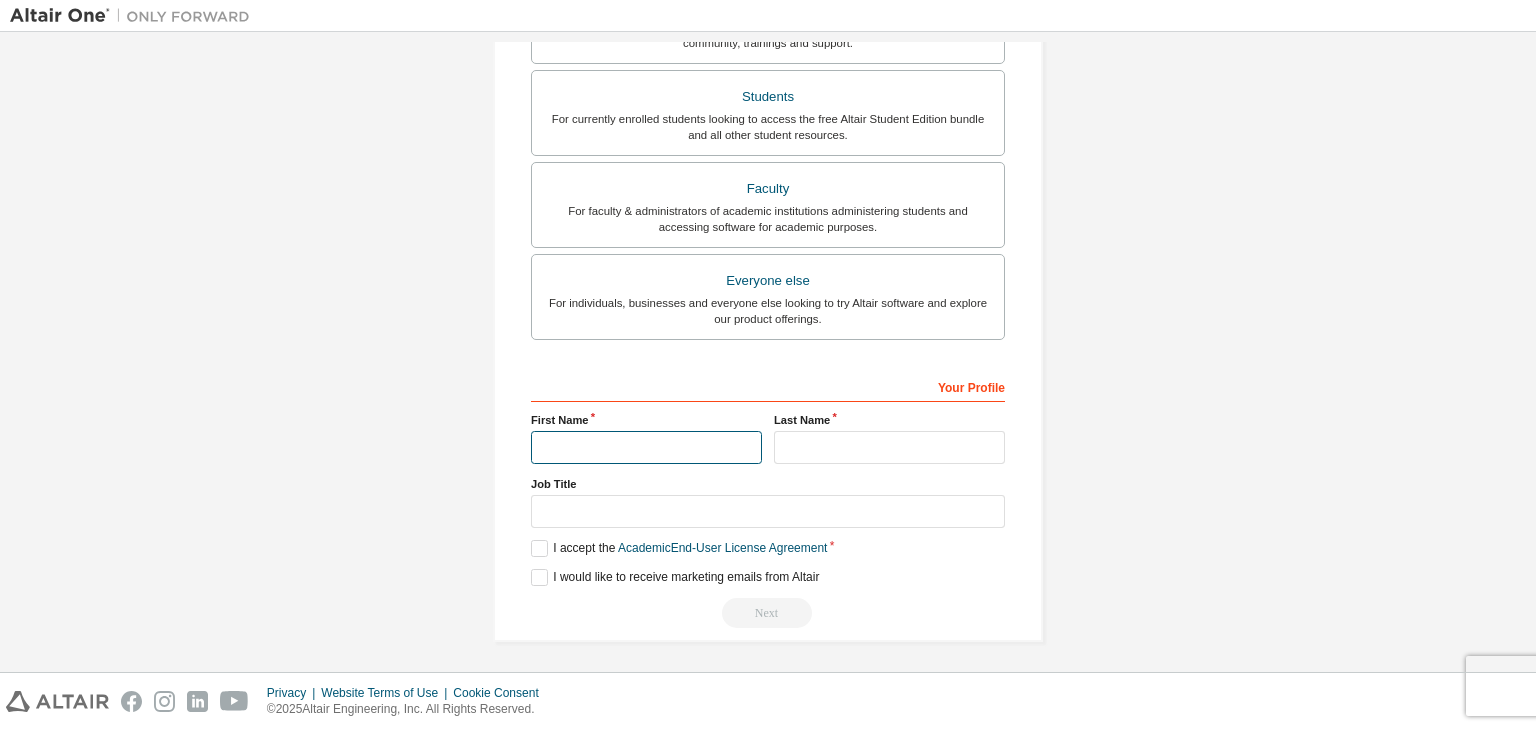 type on "******" 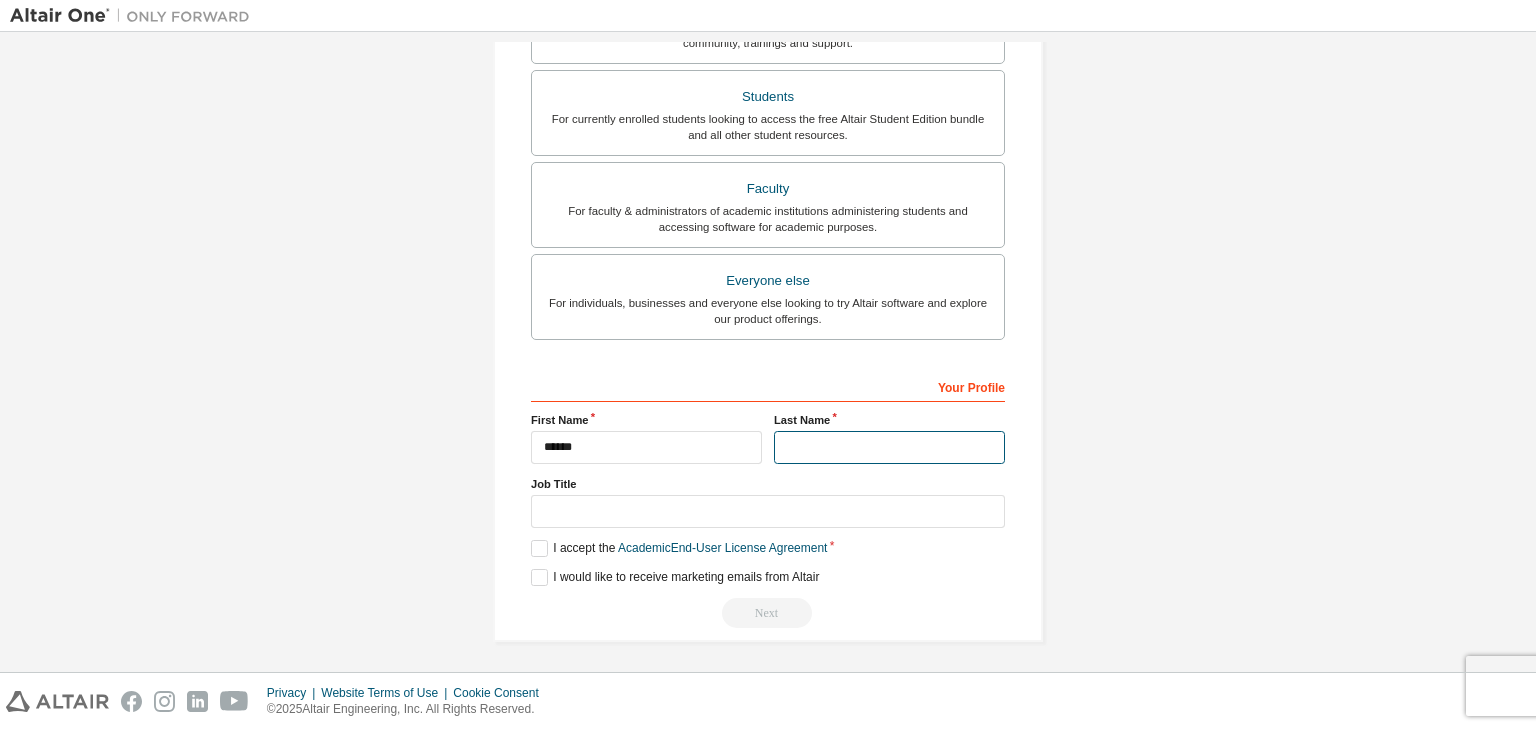 type on "******" 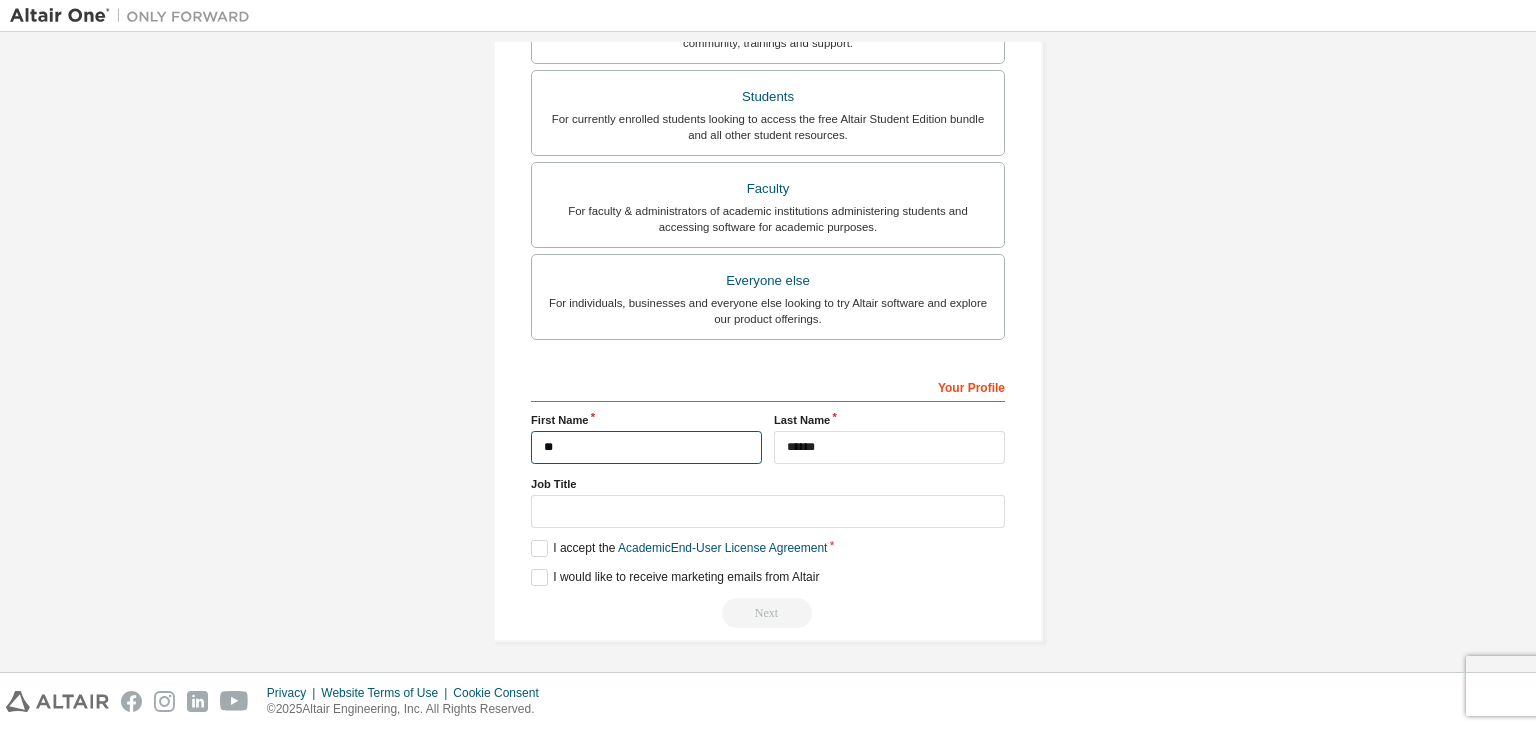 type on "*" 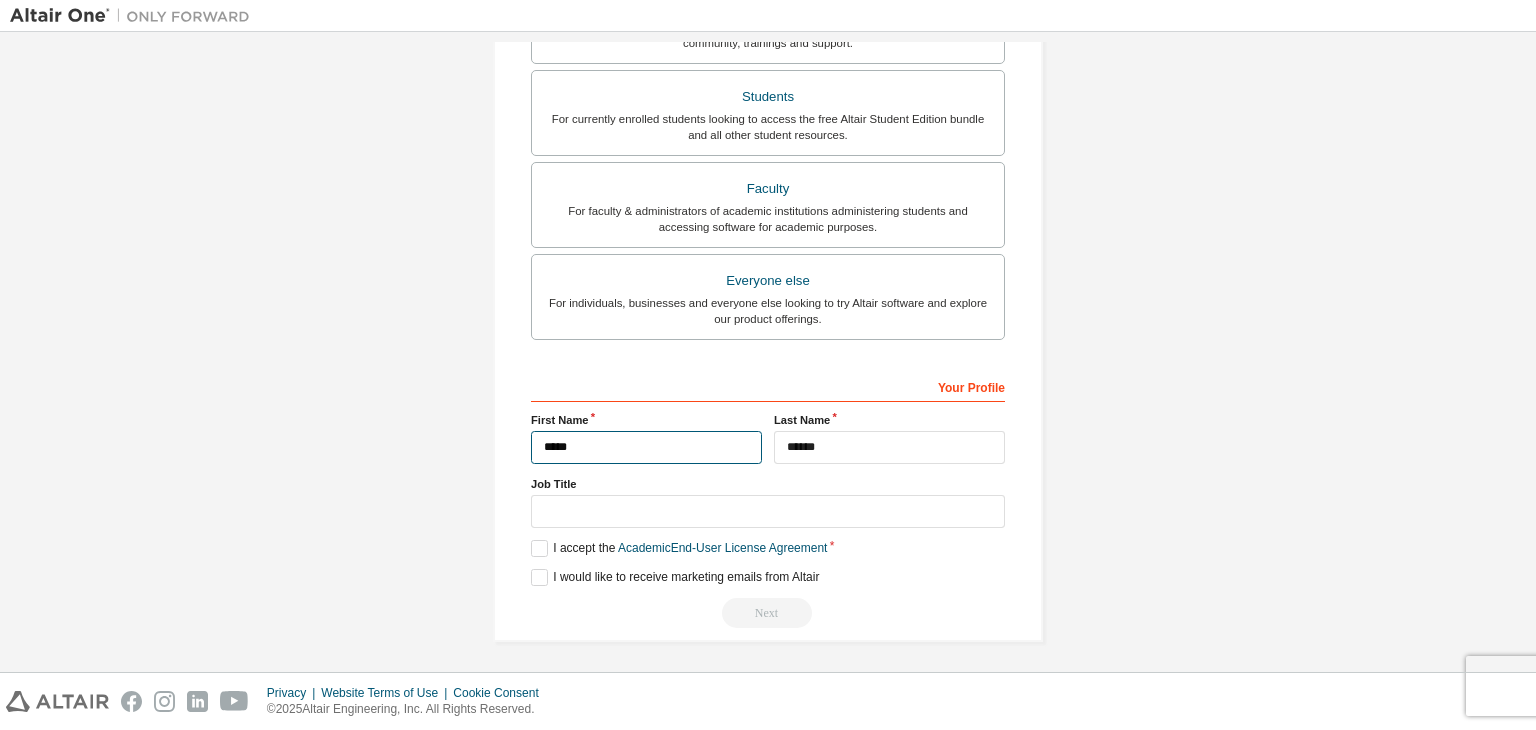 type on "*****" 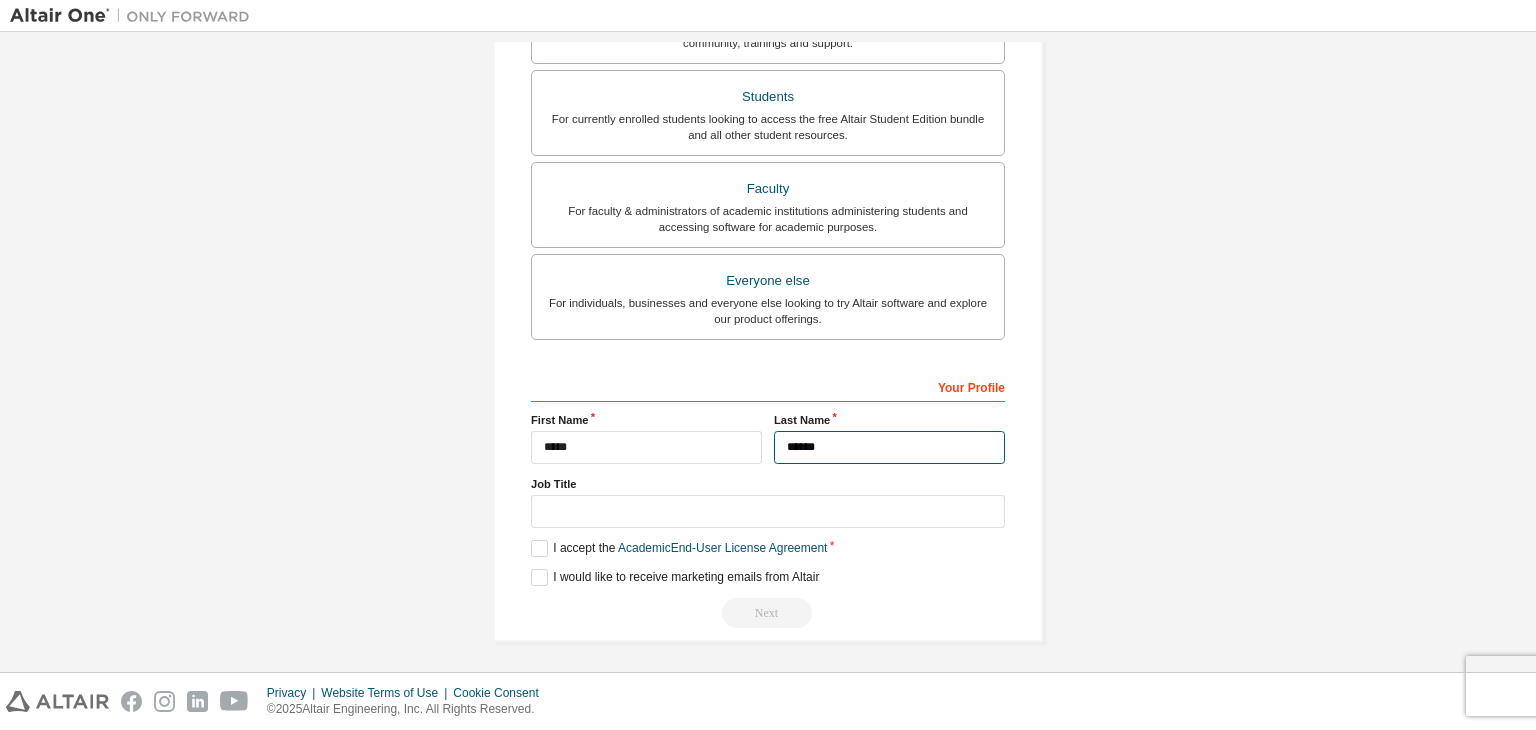type on "******" 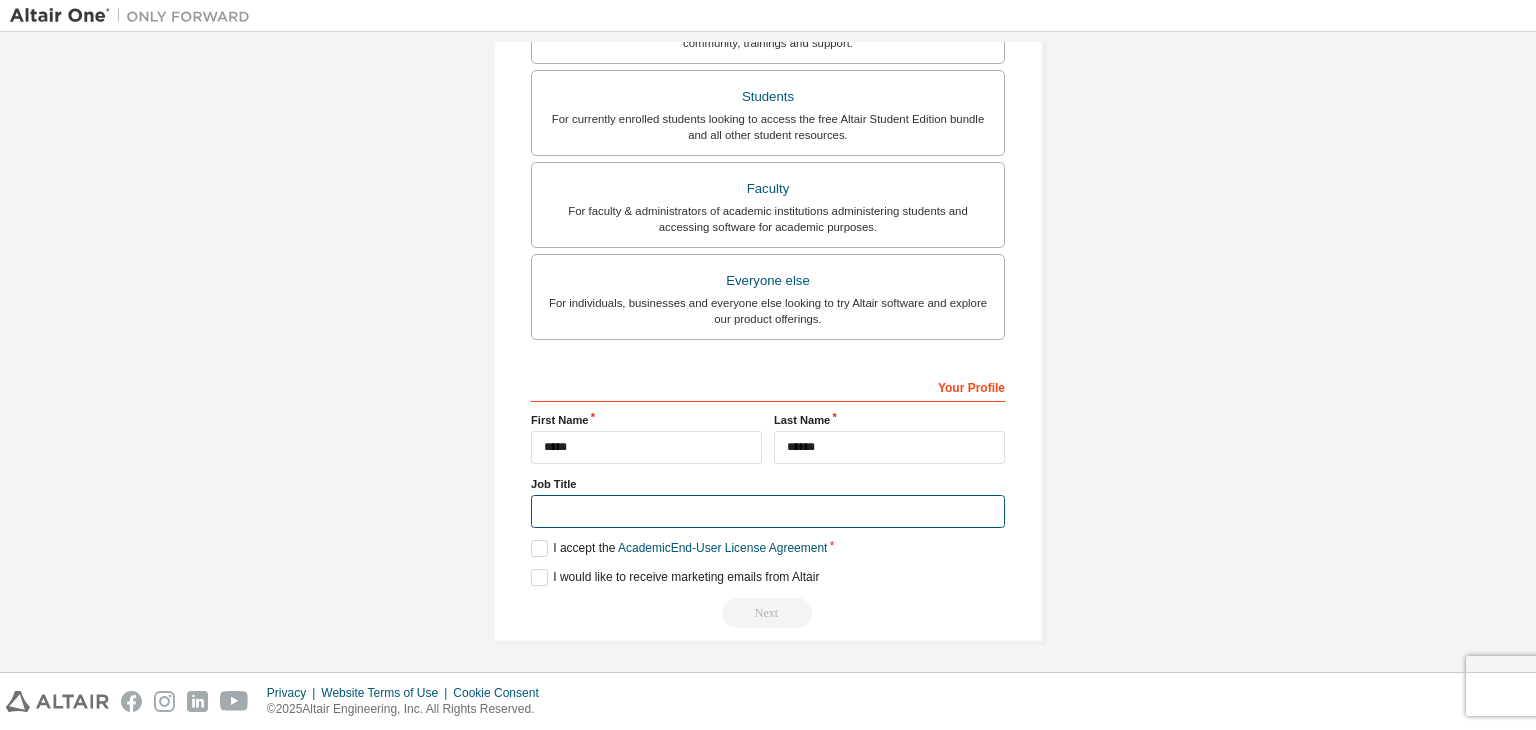 click at bounding box center (768, 511) 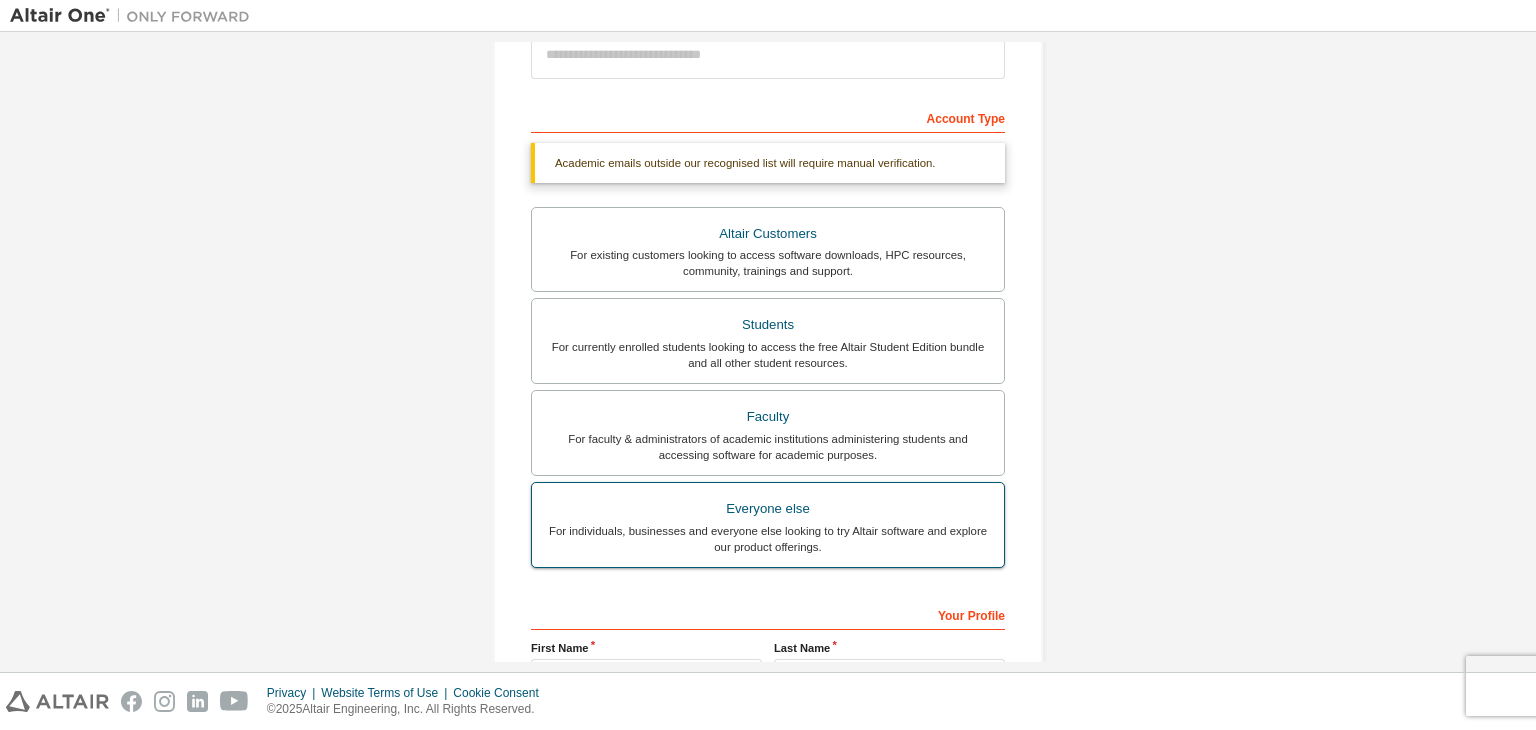 scroll, scrollTop: 0, scrollLeft: 0, axis: both 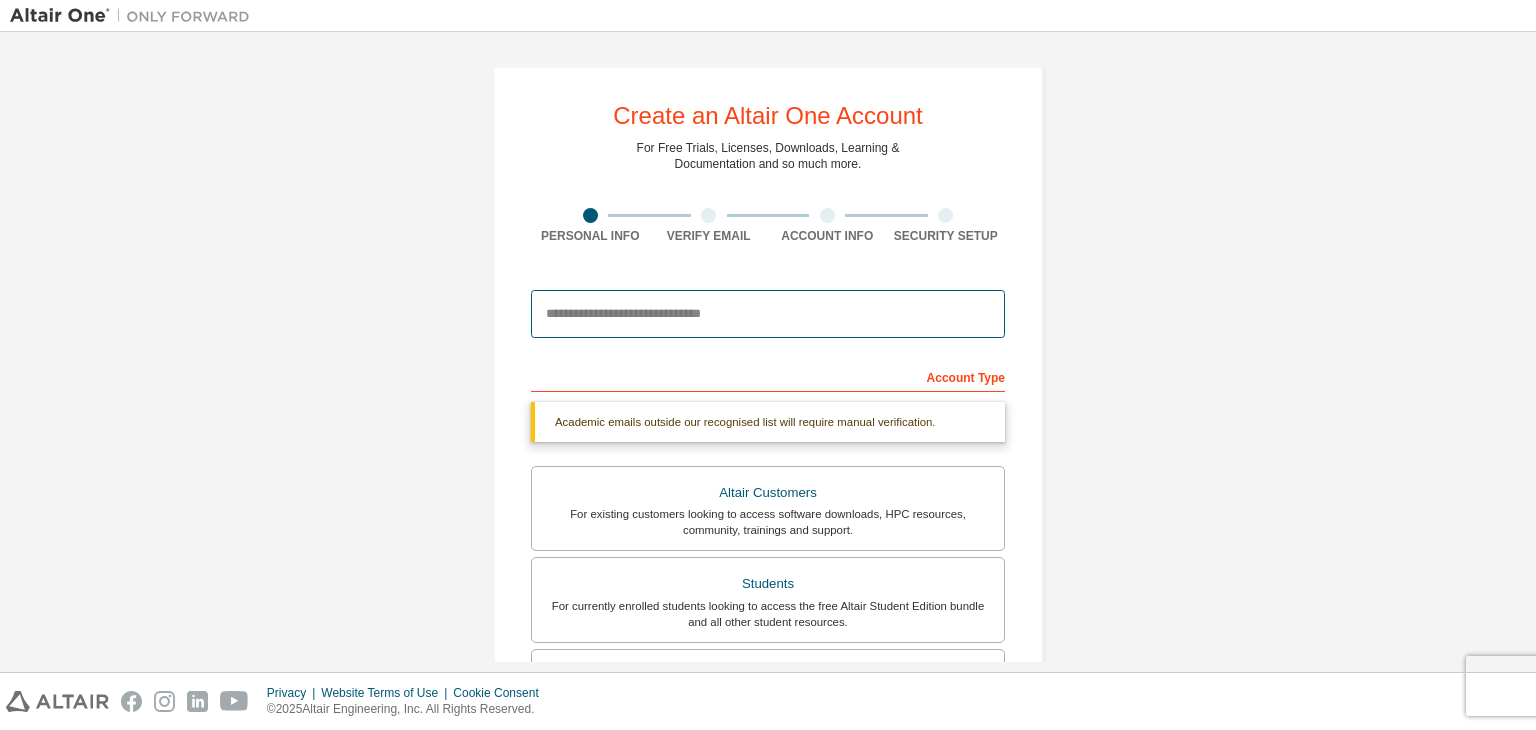 click at bounding box center (768, 314) 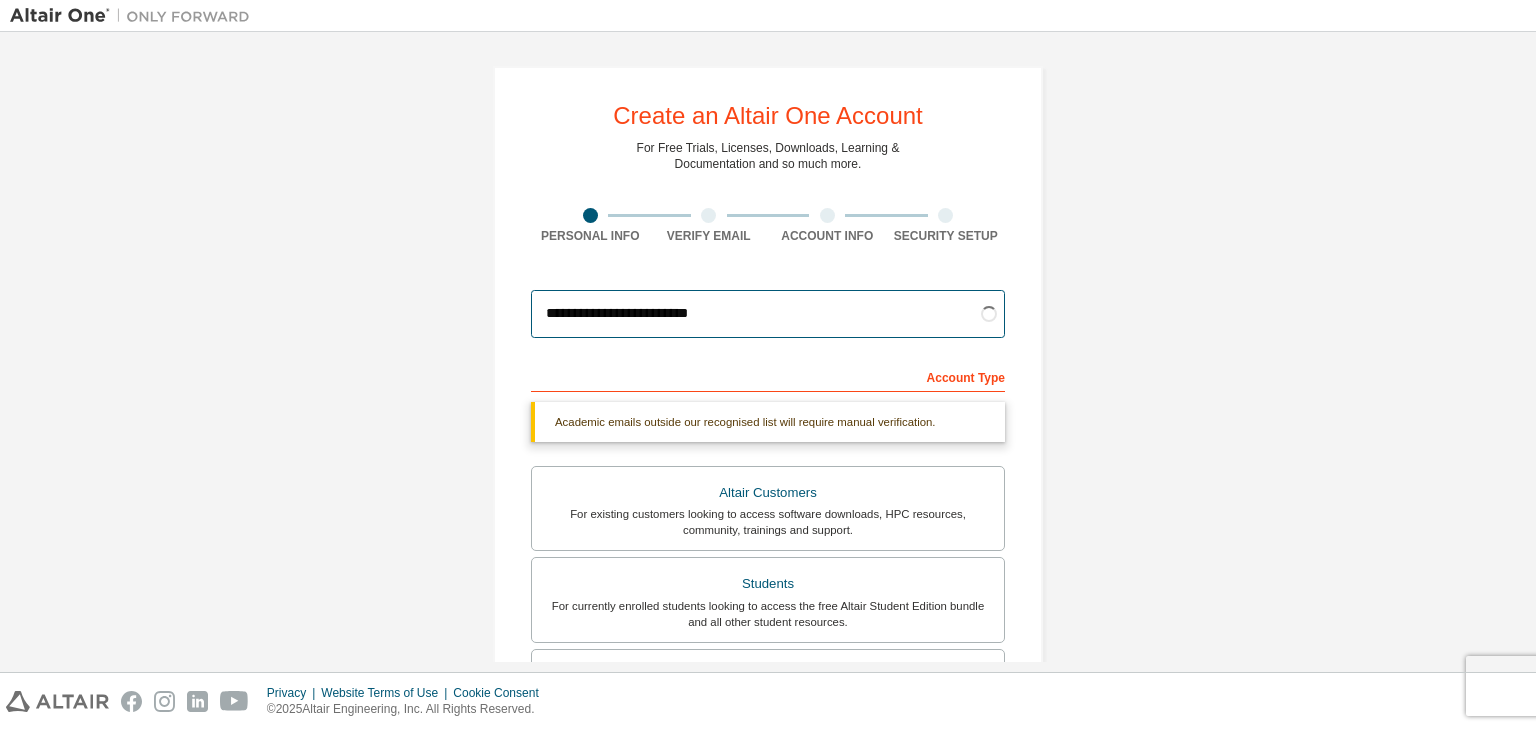 click on "**********" at bounding box center (768, 314) 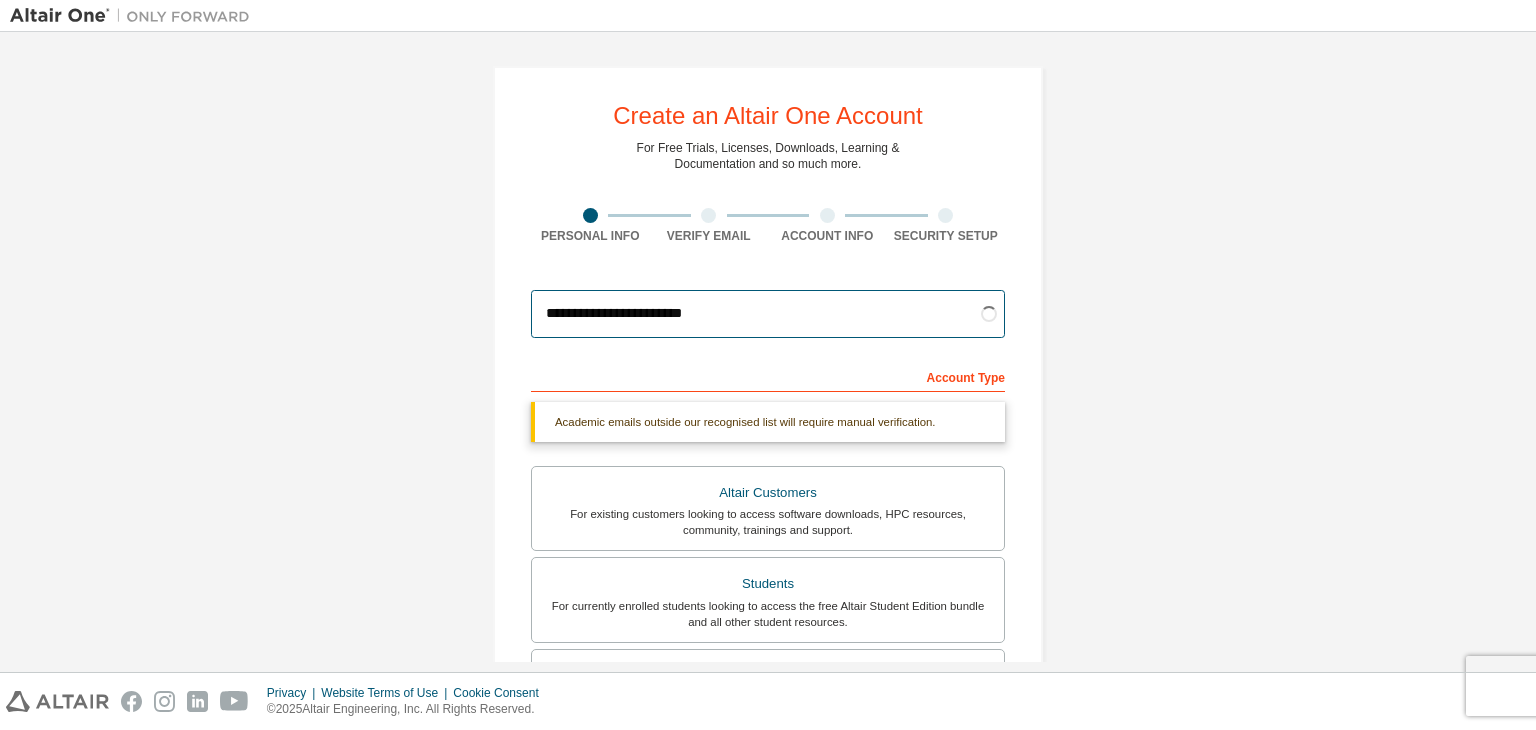 click on "**********" at bounding box center [768, 314] 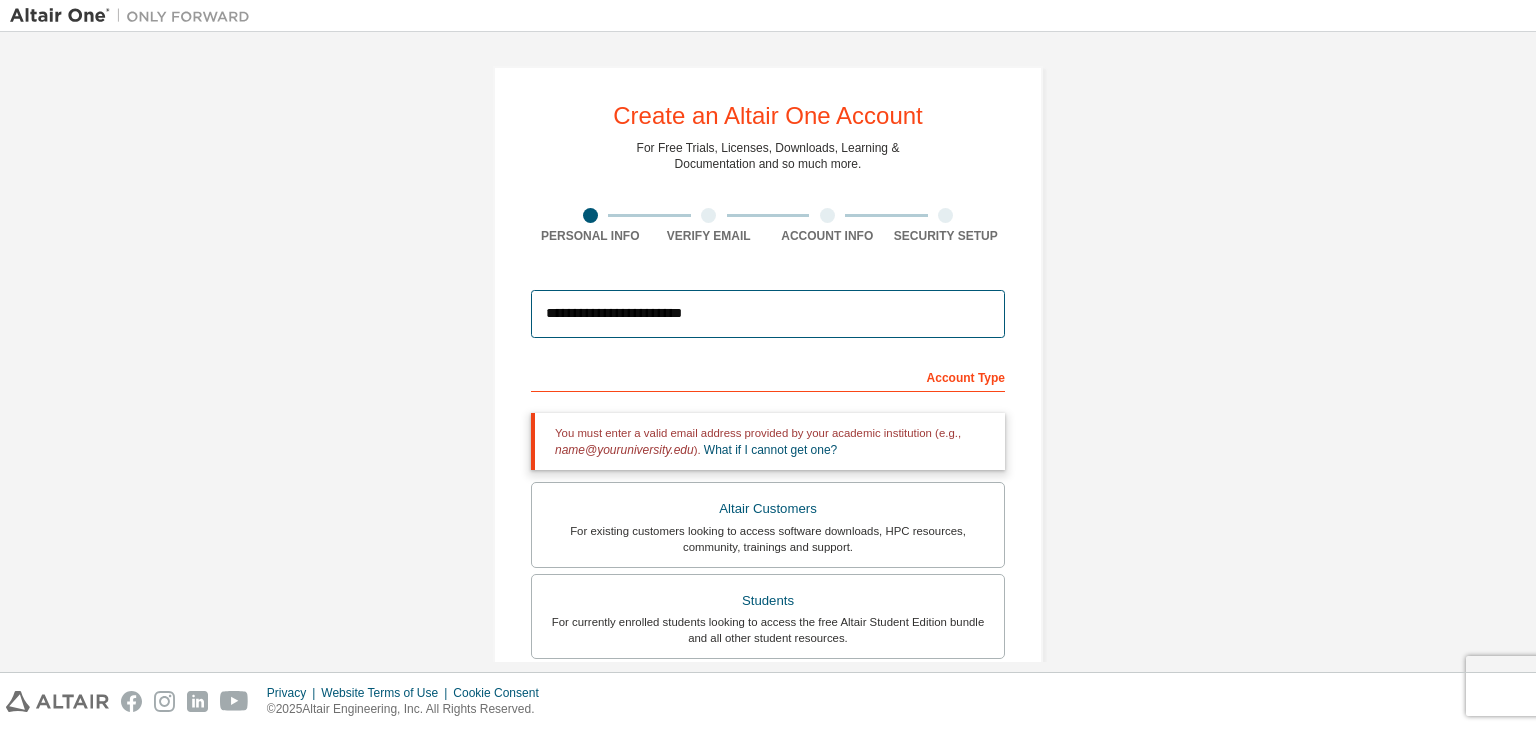 type on "**********" 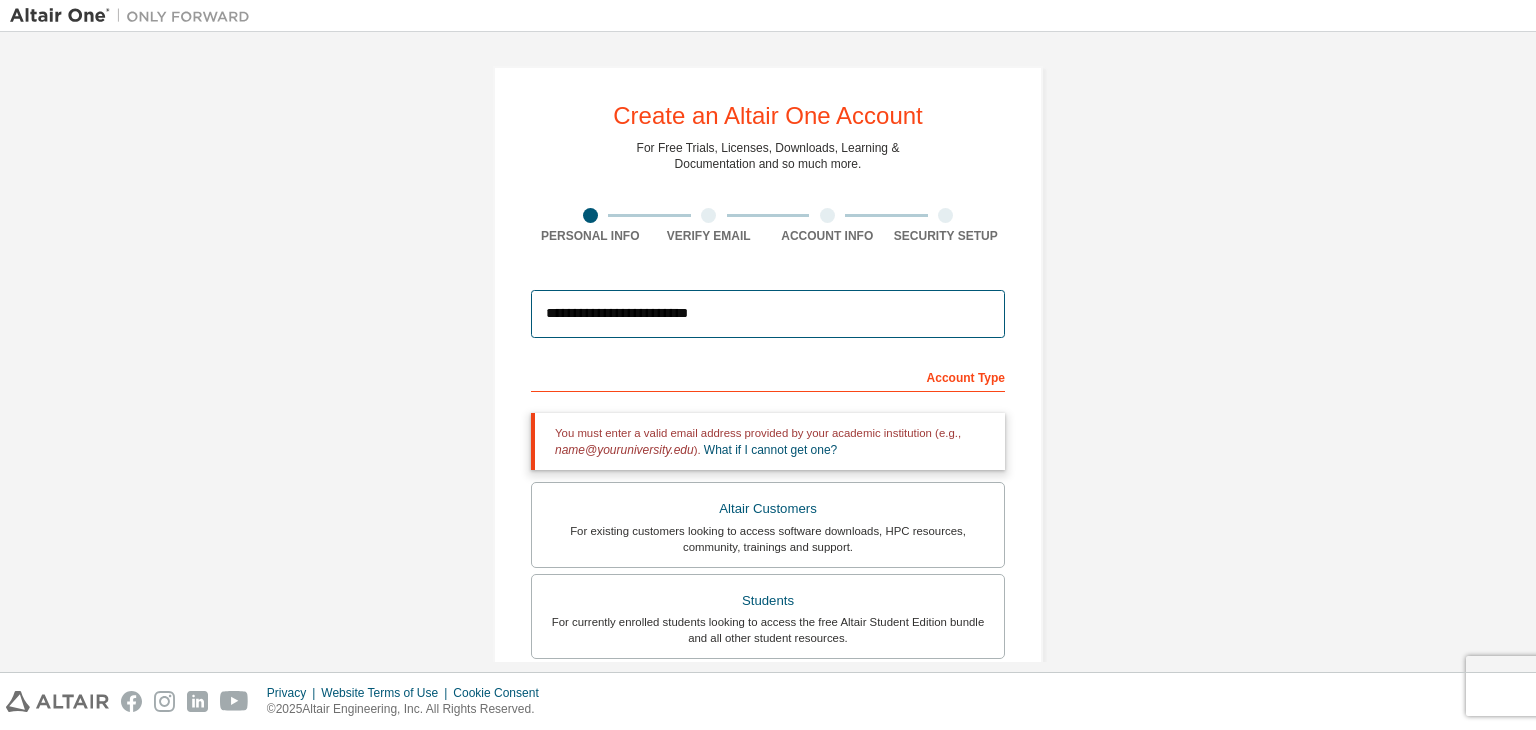 drag, startPoint x: 823, startPoint y: 325, endPoint x: 497, endPoint y: 313, distance: 326.2208 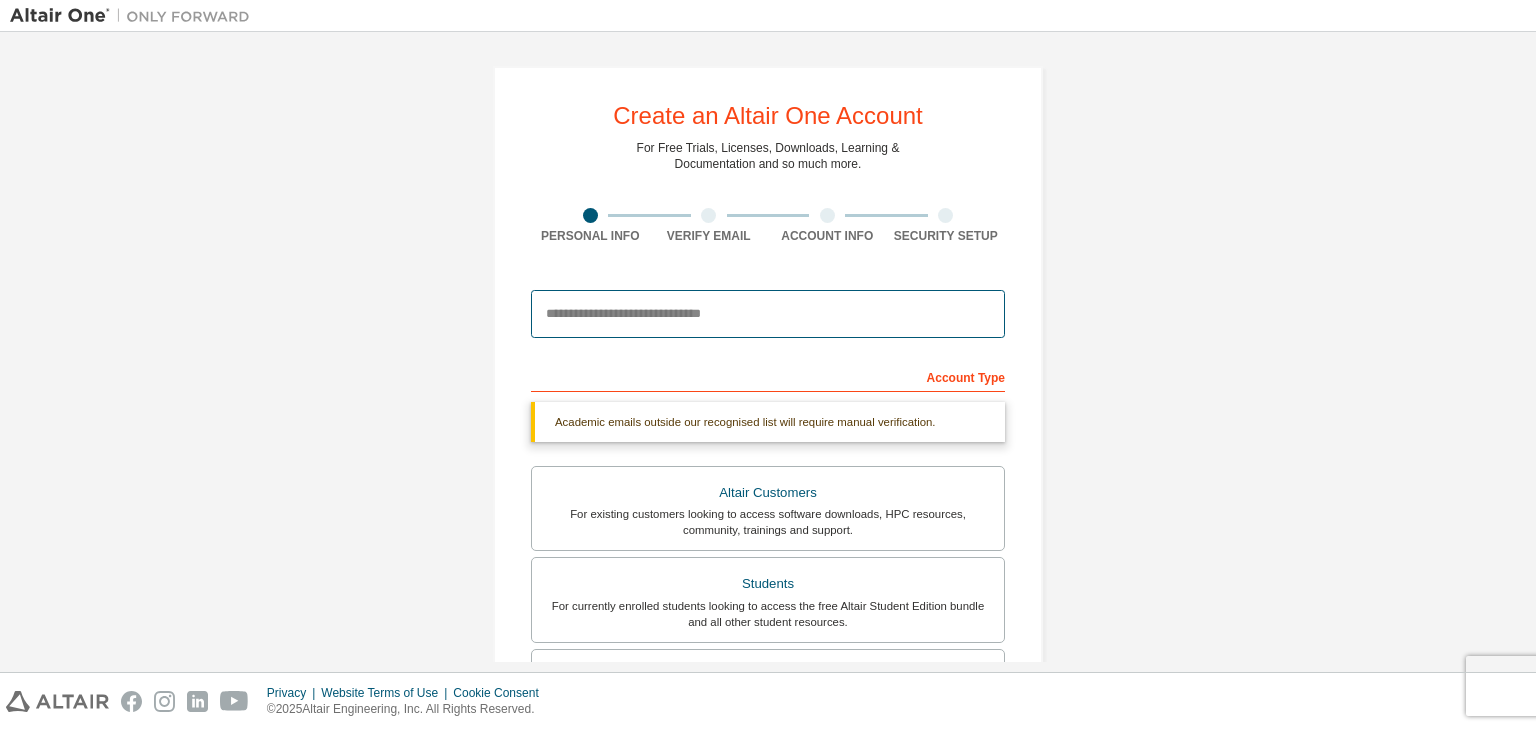 type on "**********" 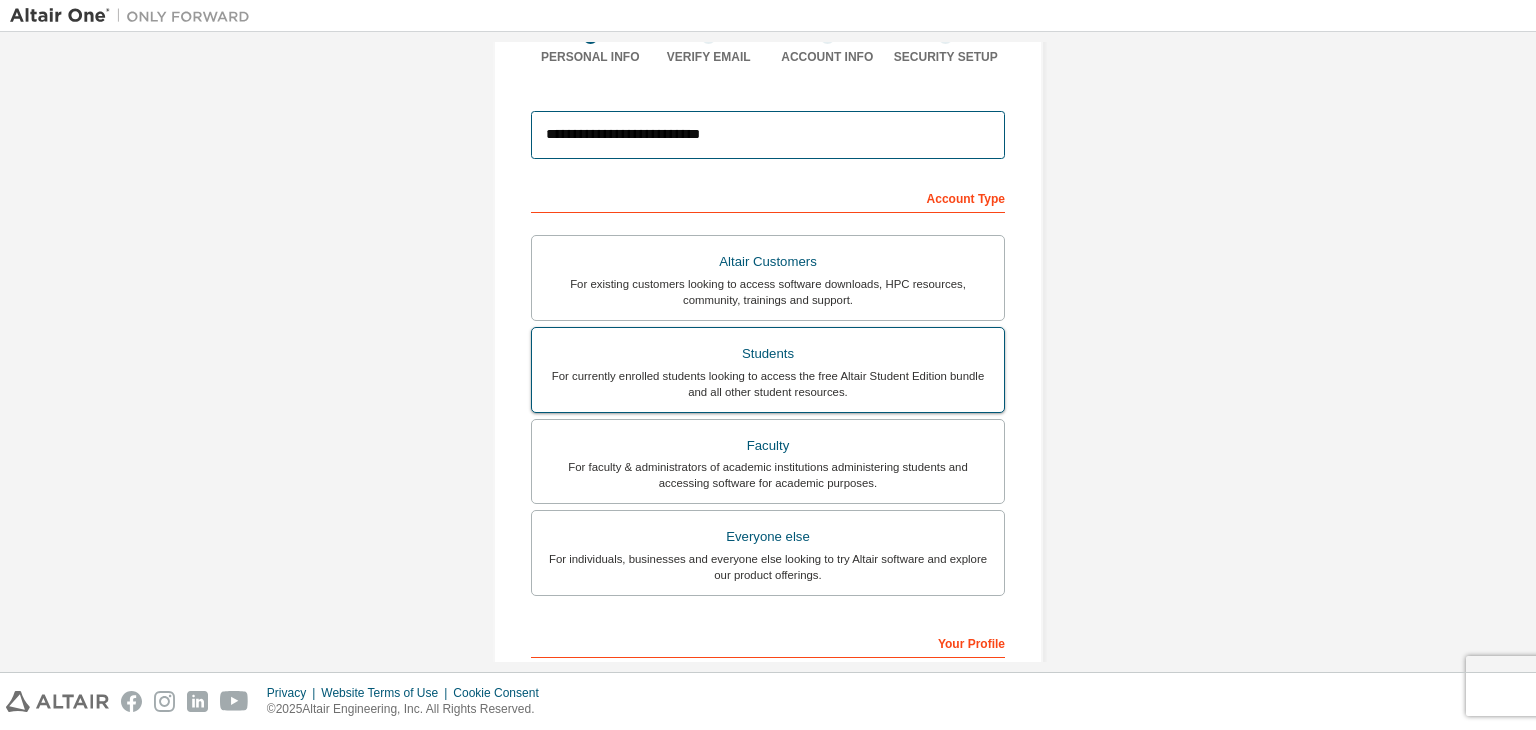 scroll, scrollTop: 374, scrollLeft: 0, axis: vertical 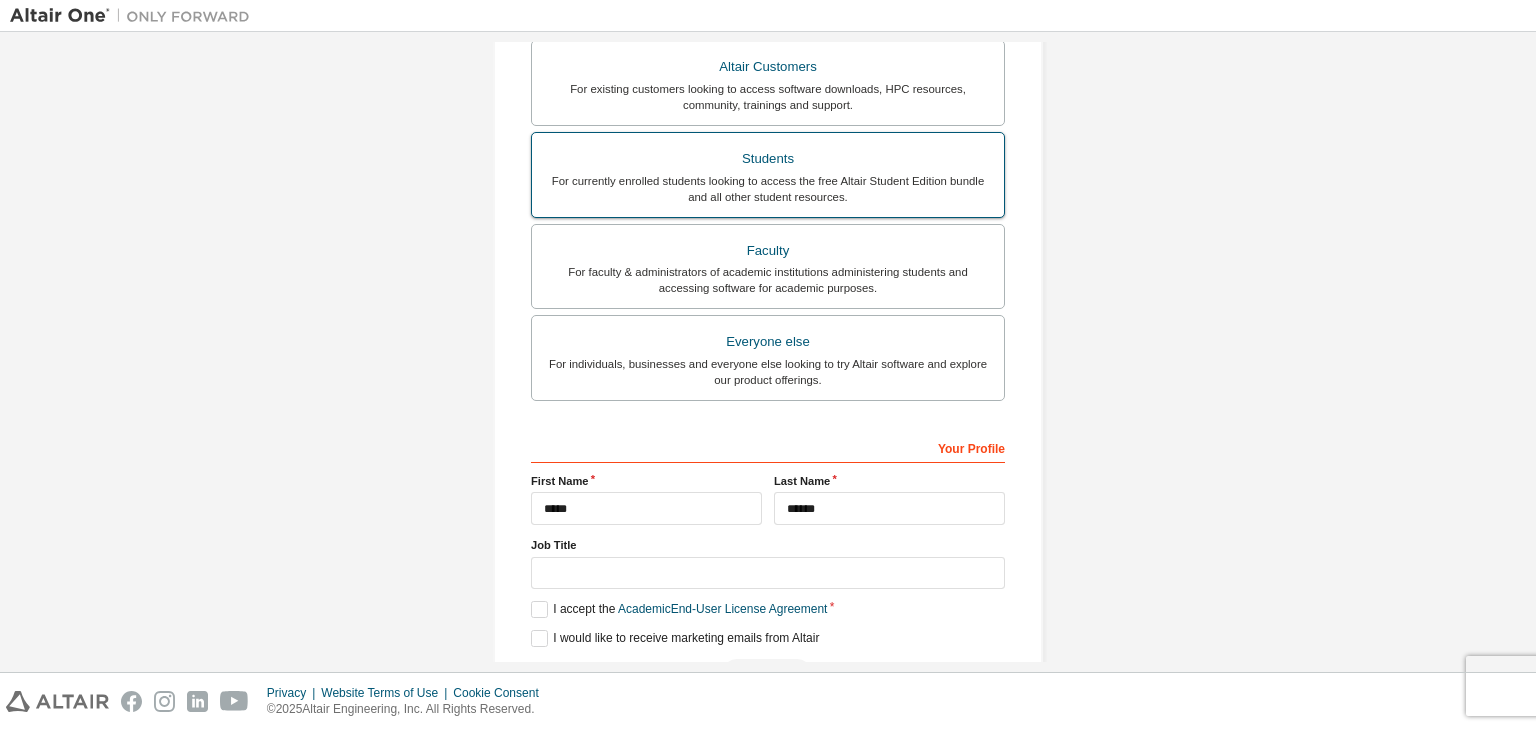 click on "For currently enrolled students looking to access the free Altair Student Edition bundle and all other student resources." at bounding box center [768, 189] 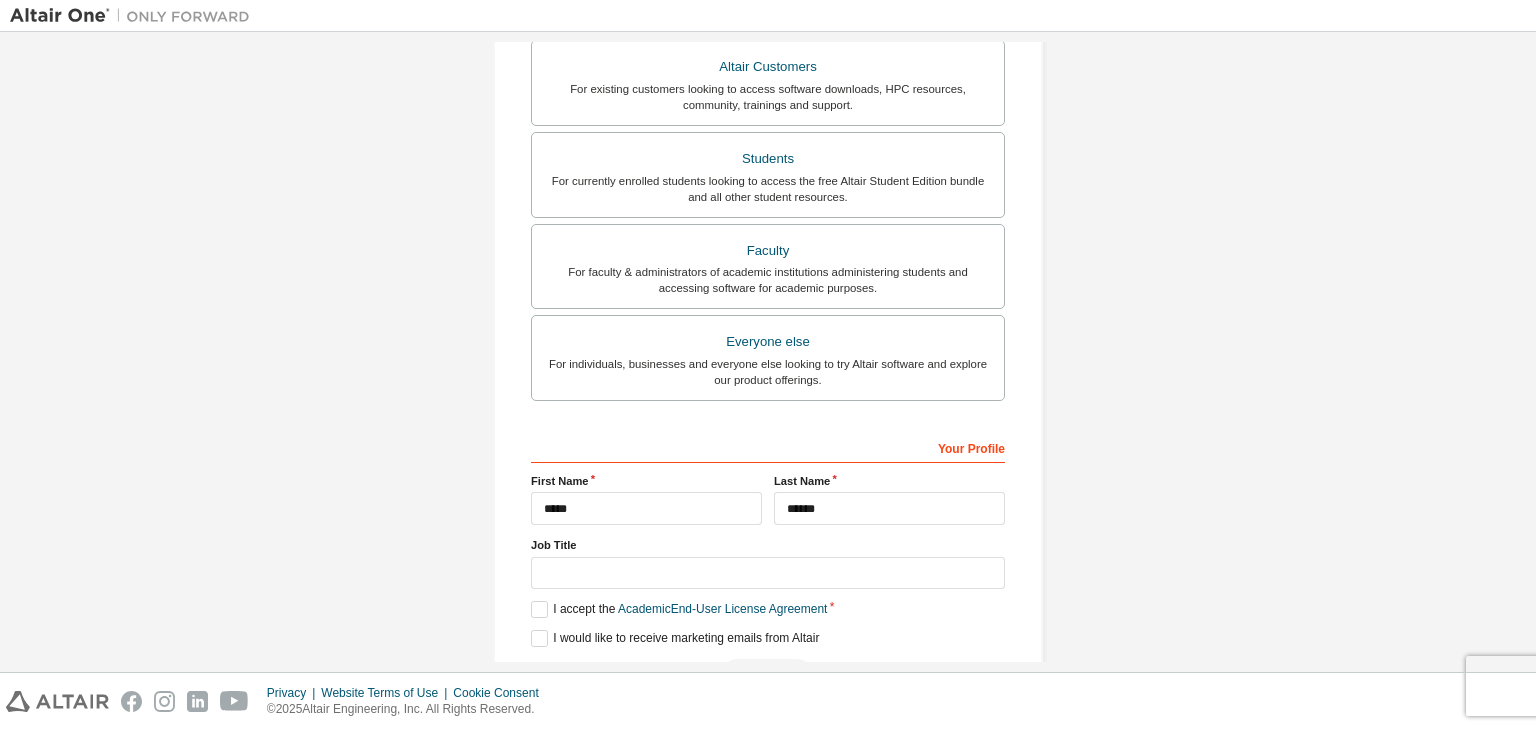 drag, startPoint x: 716, startPoint y: 549, endPoint x: 704, endPoint y: 561, distance: 16.970562 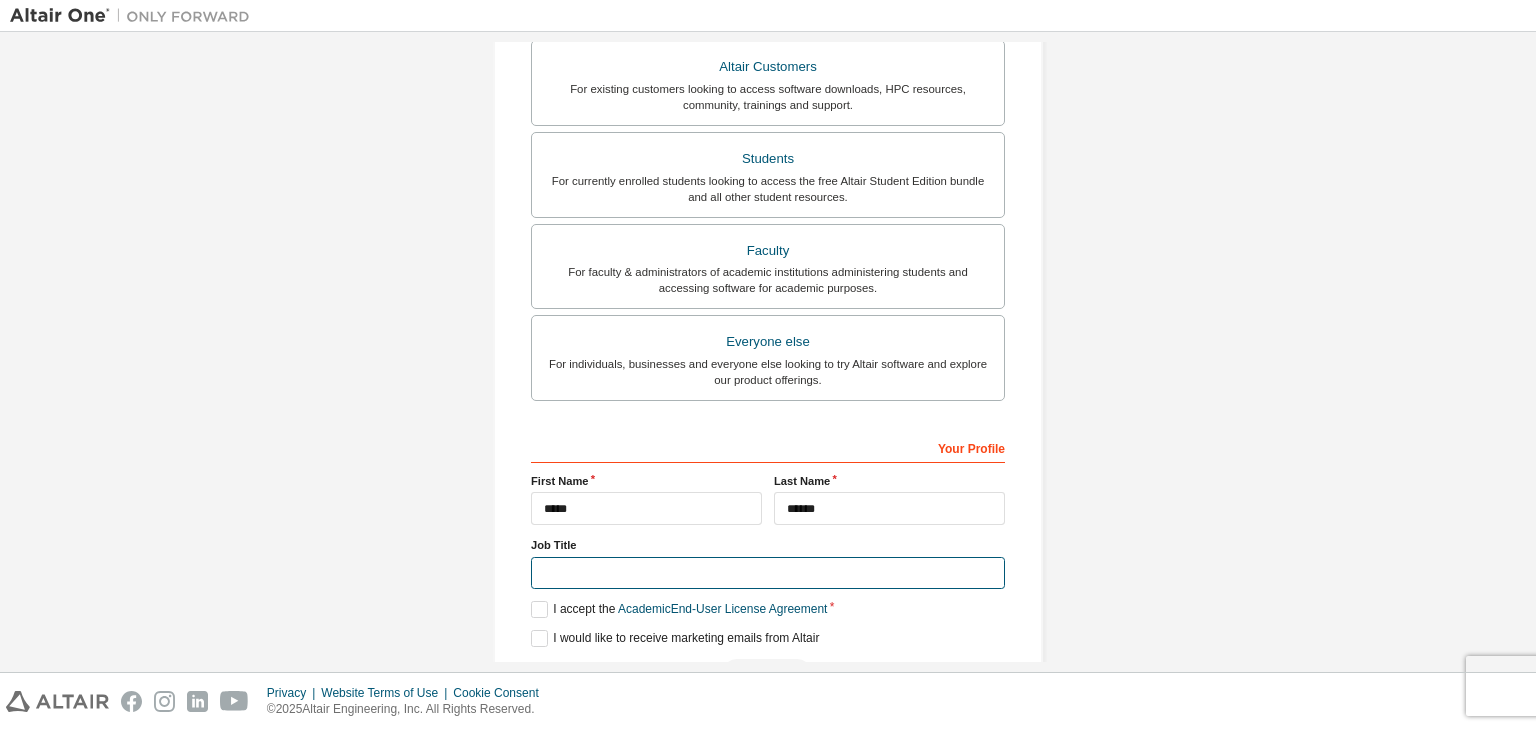 click at bounding box center (768, 573) 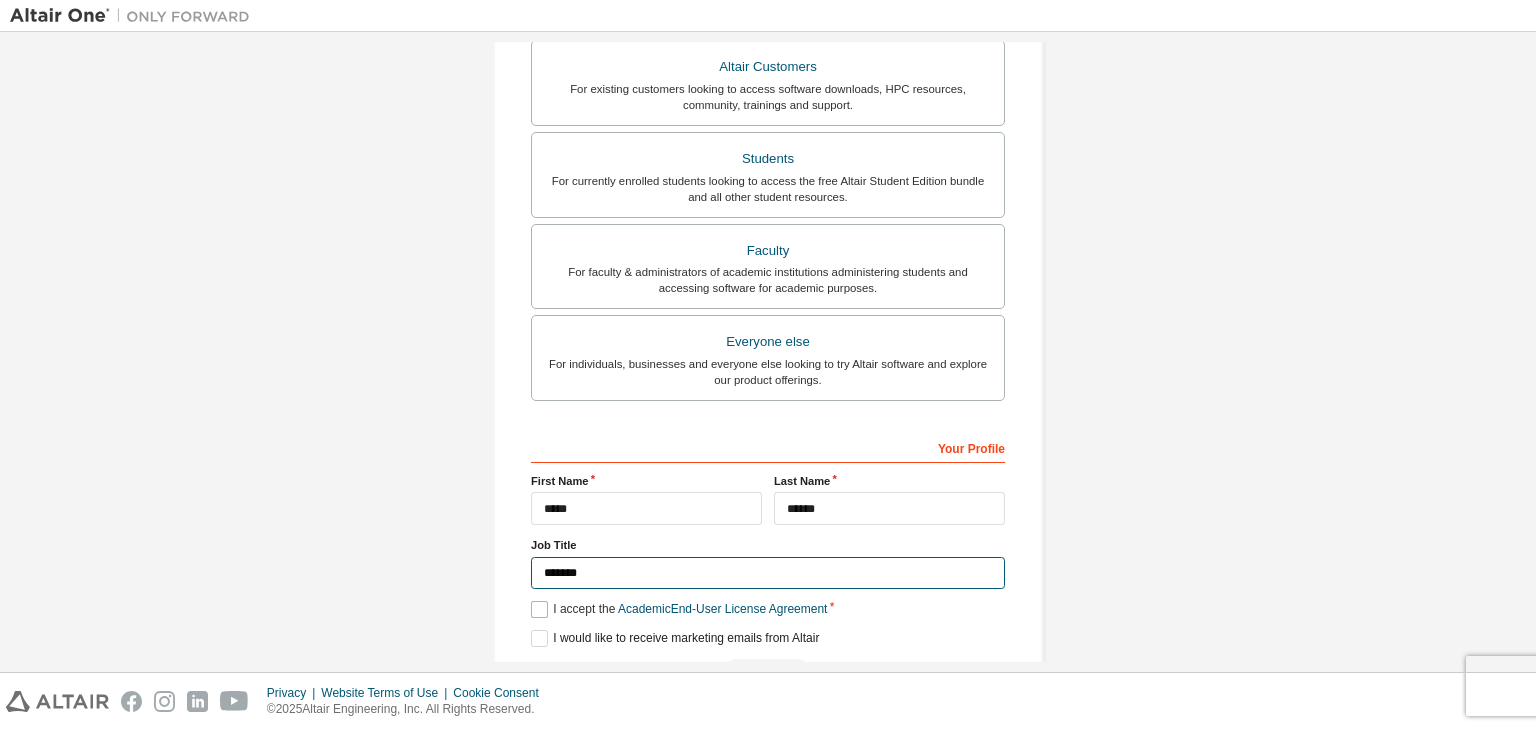 type on "*******" 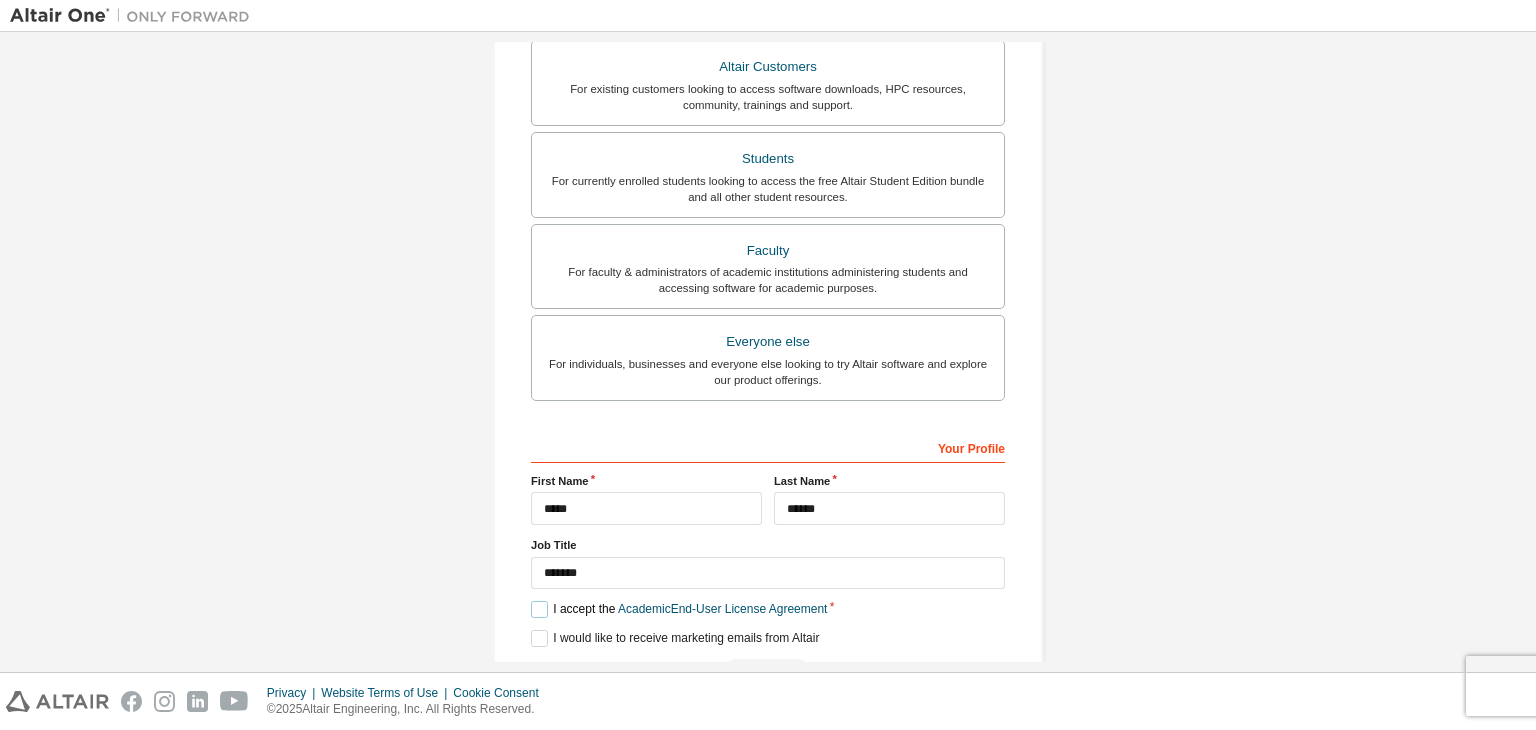 click on "I accept the   Academic   End-User License Agreement" at bounding box center (679, 609) 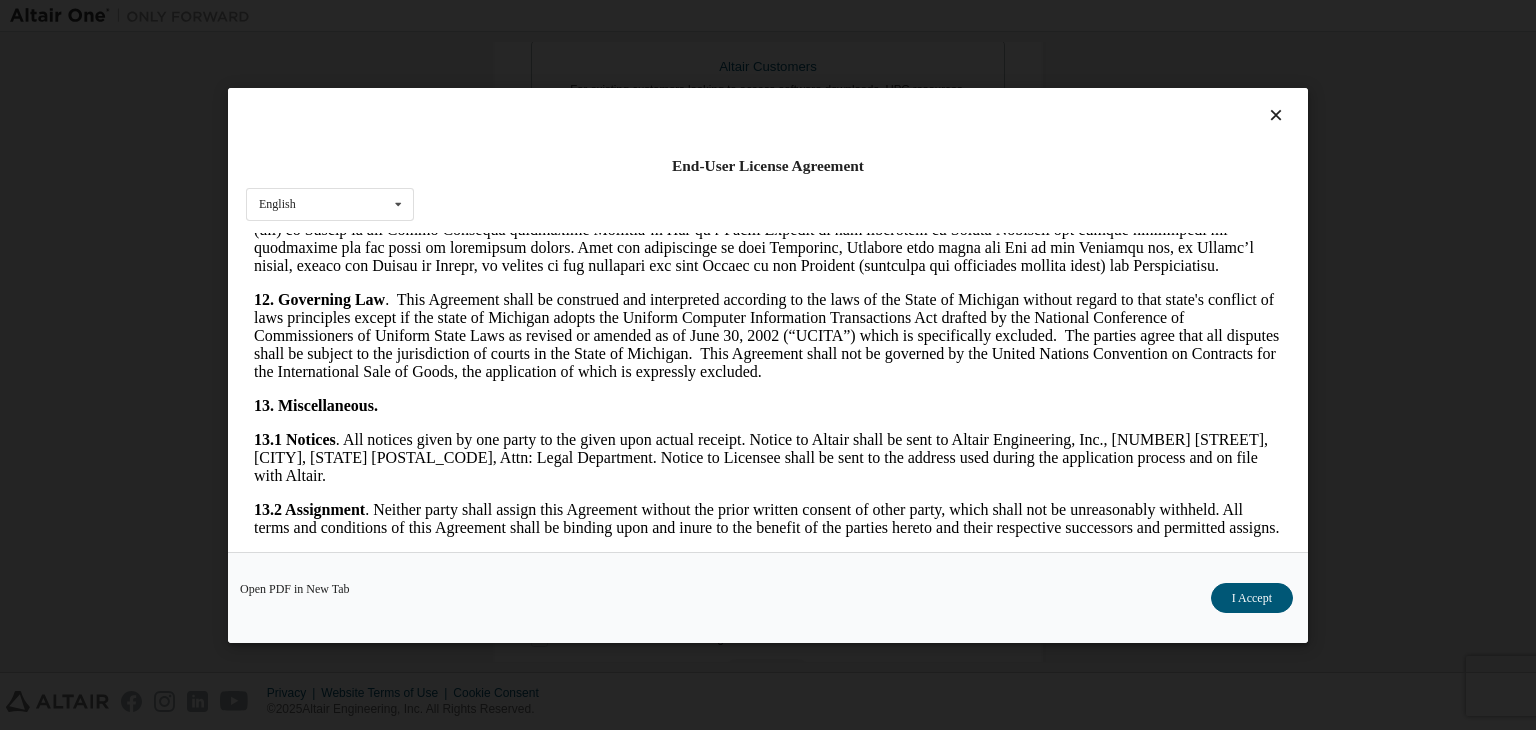 scroll, scrollTop: 3341, scrollLeft: 0, axis: vertical 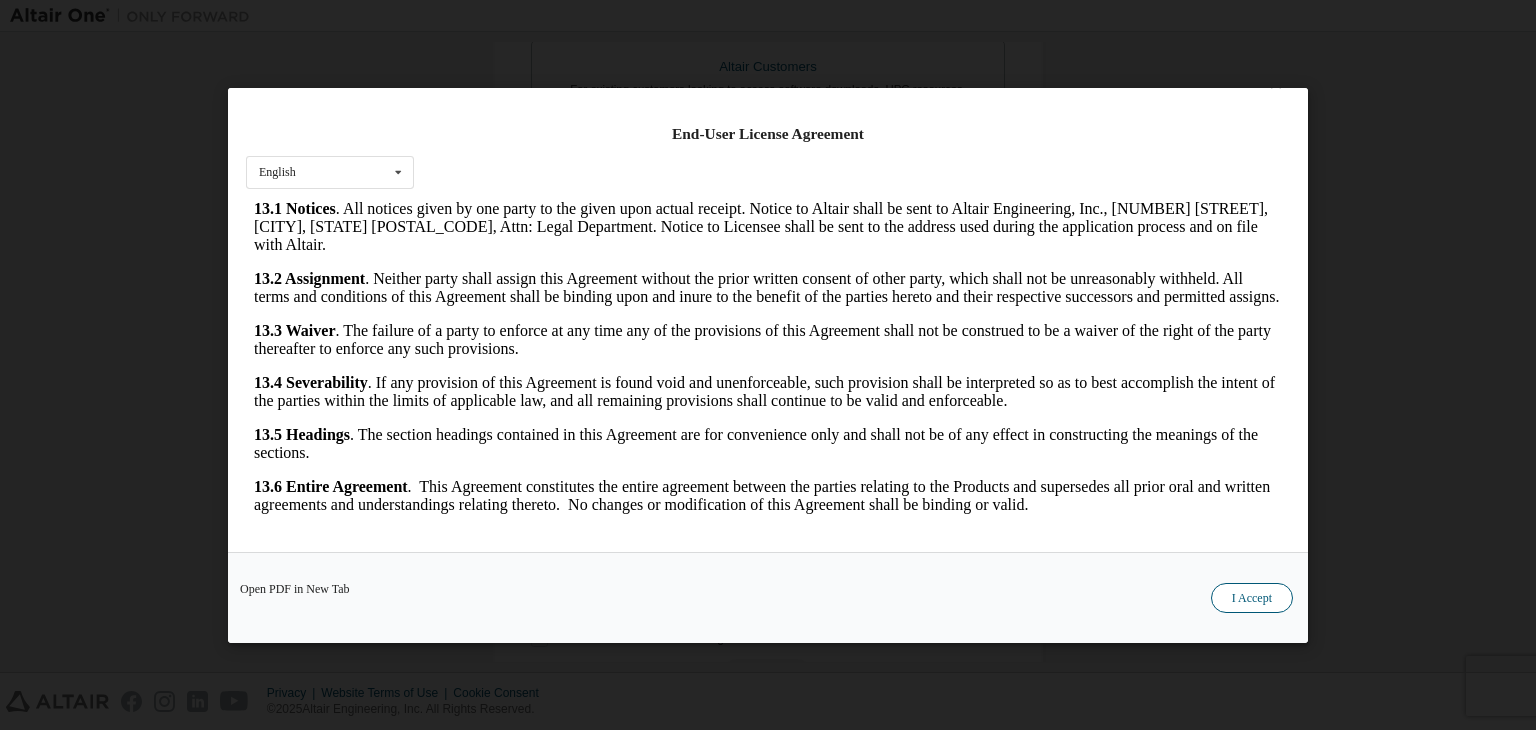 click on "I Accept" at bounding box center [1252, 598] 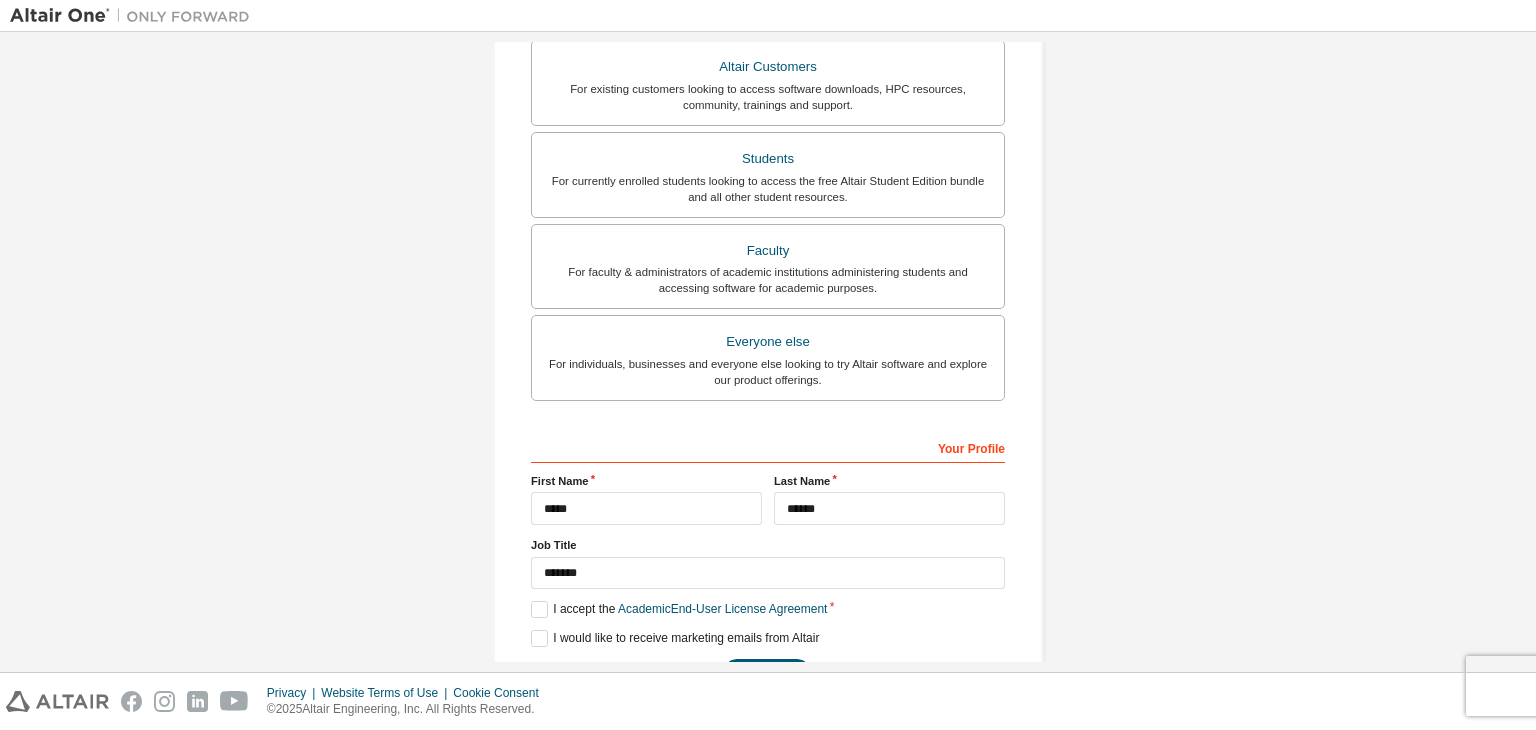 scroll, scrollTop: 435, scrollLeft: 0, axis: vertical 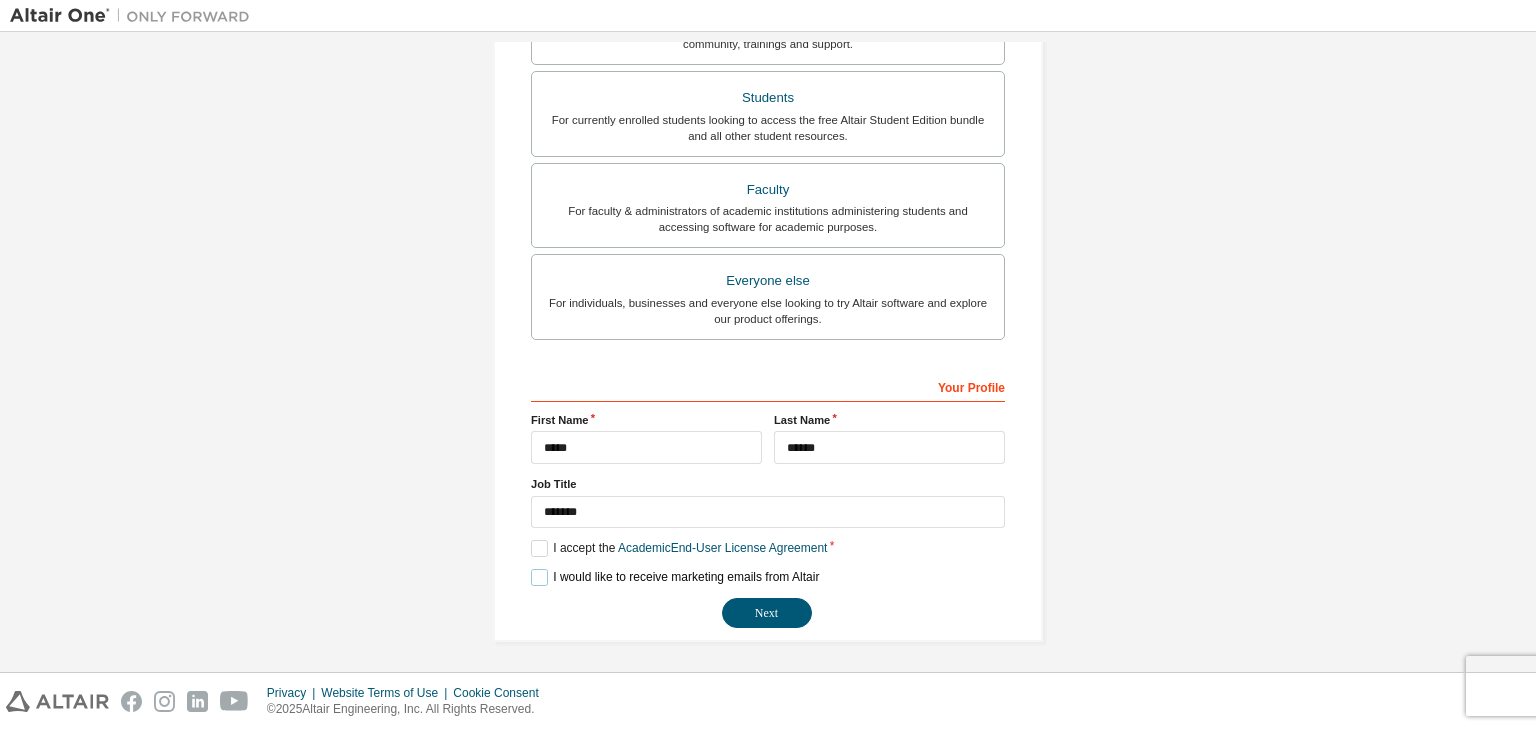 click on "I would like to receive marketing emails from Altair" at bounding box center (675, 577) 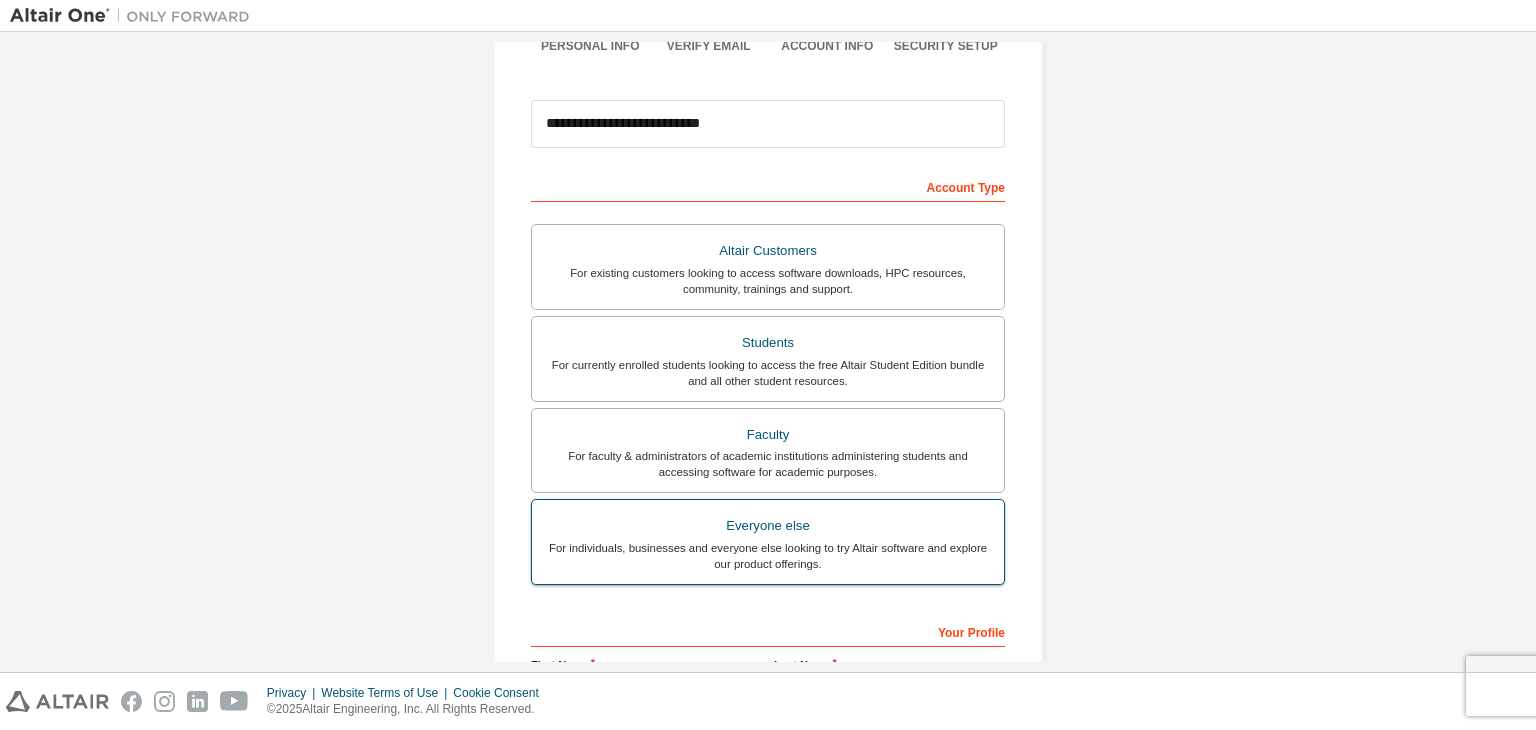 scroll, scrollTop: 435, scrollLeft: 0, axis: vertical 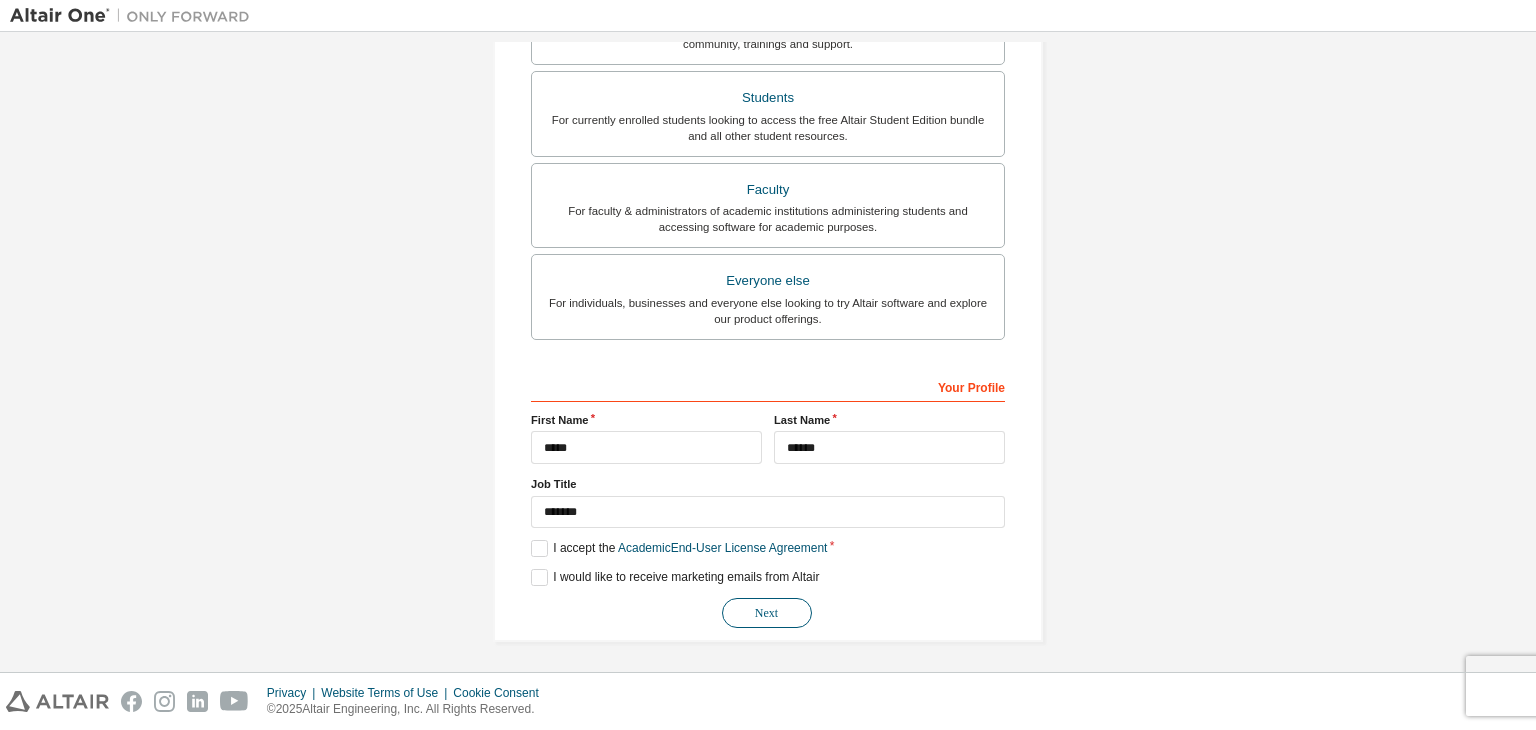 click on "Next" at bounding box center (767, 613) 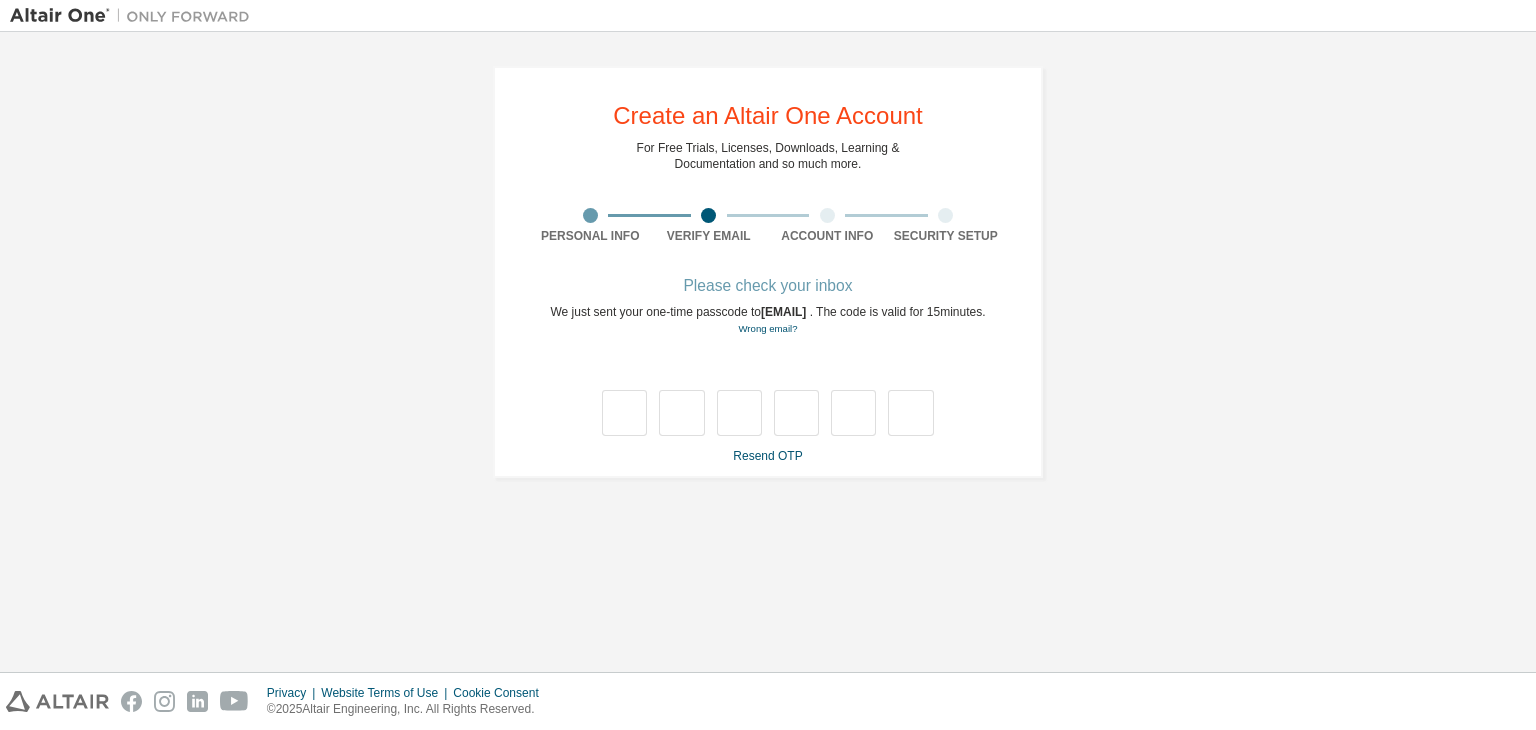 scroll, scrollTop: 0, scrollLeft: 0, axis: both 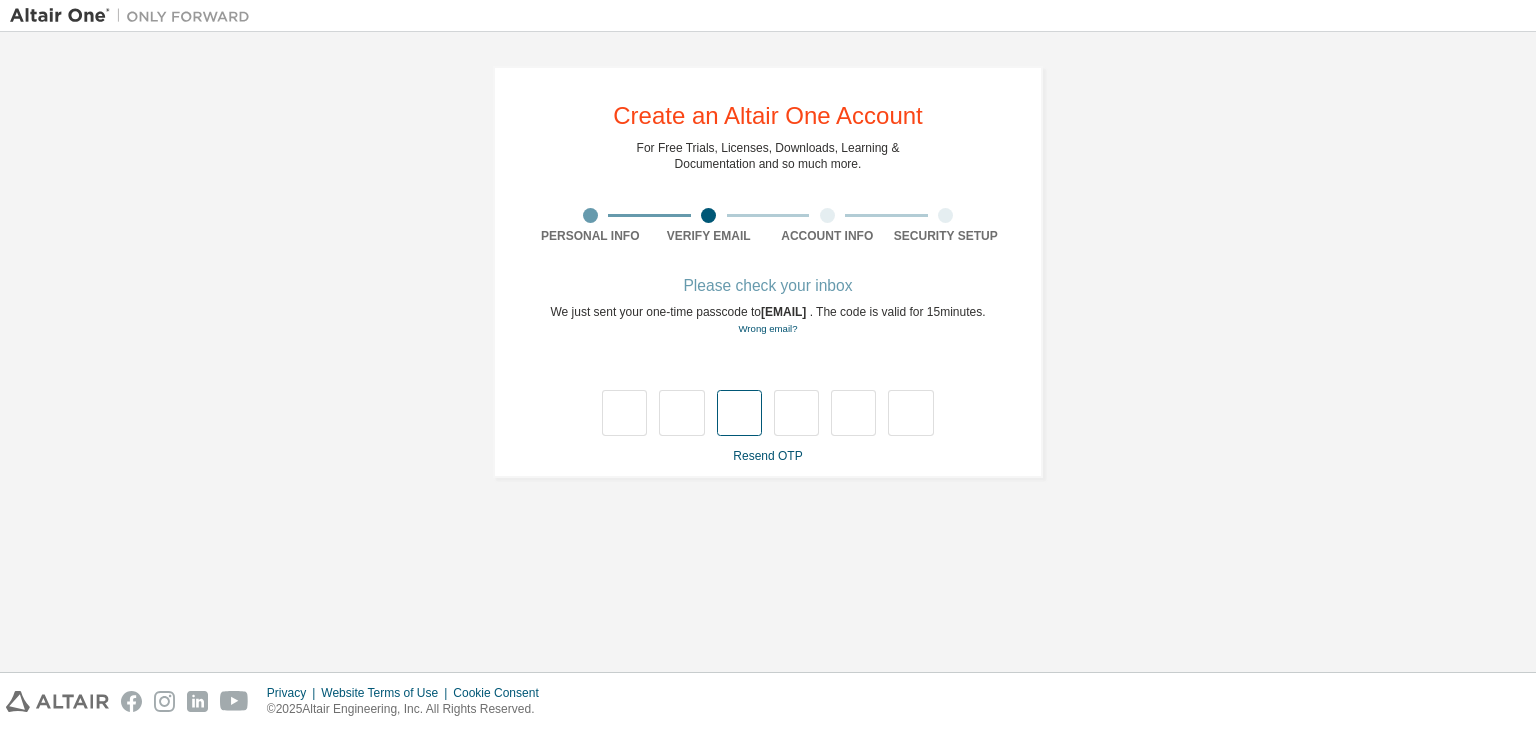 type on "*" 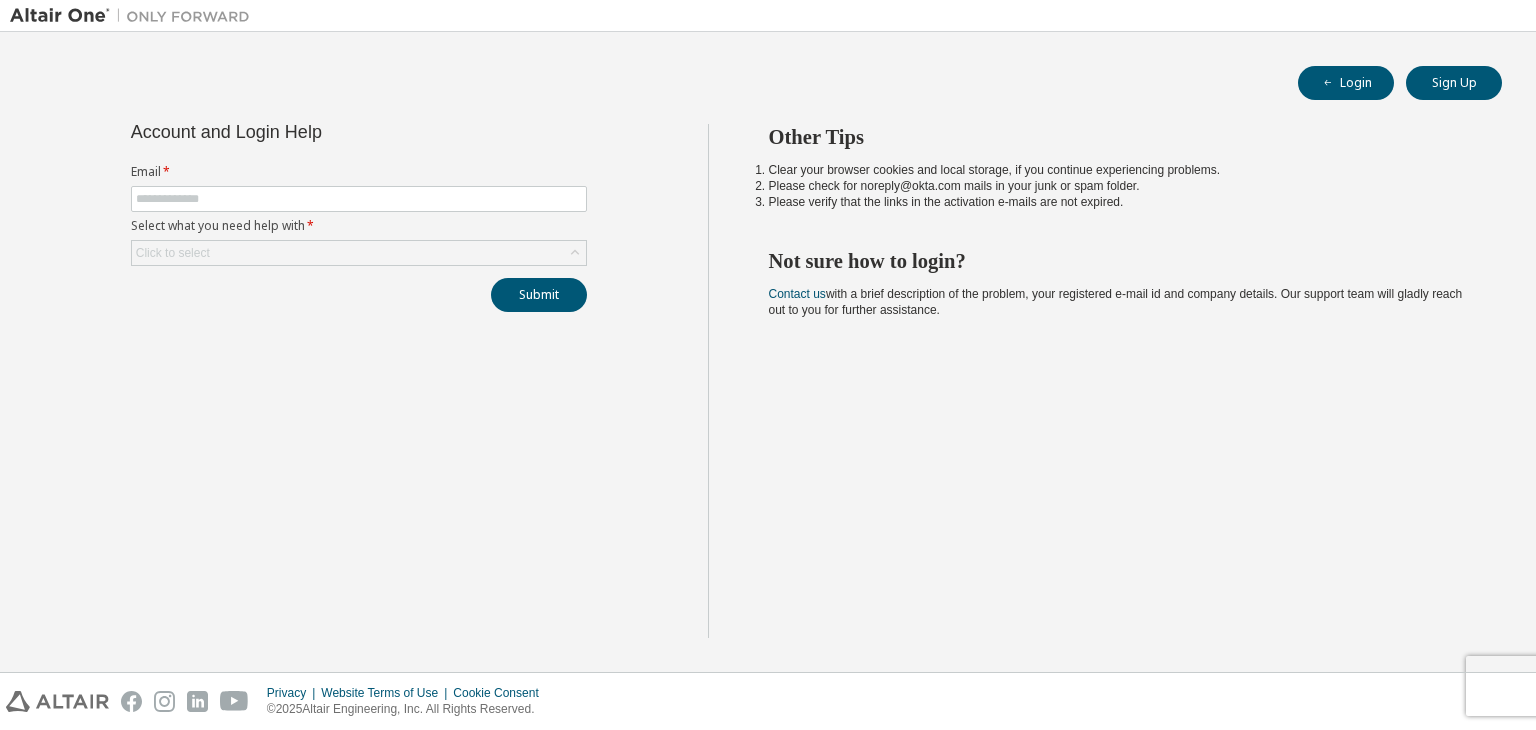 scroll, scrollTop: 0, scrollLeft: 0, axis: both 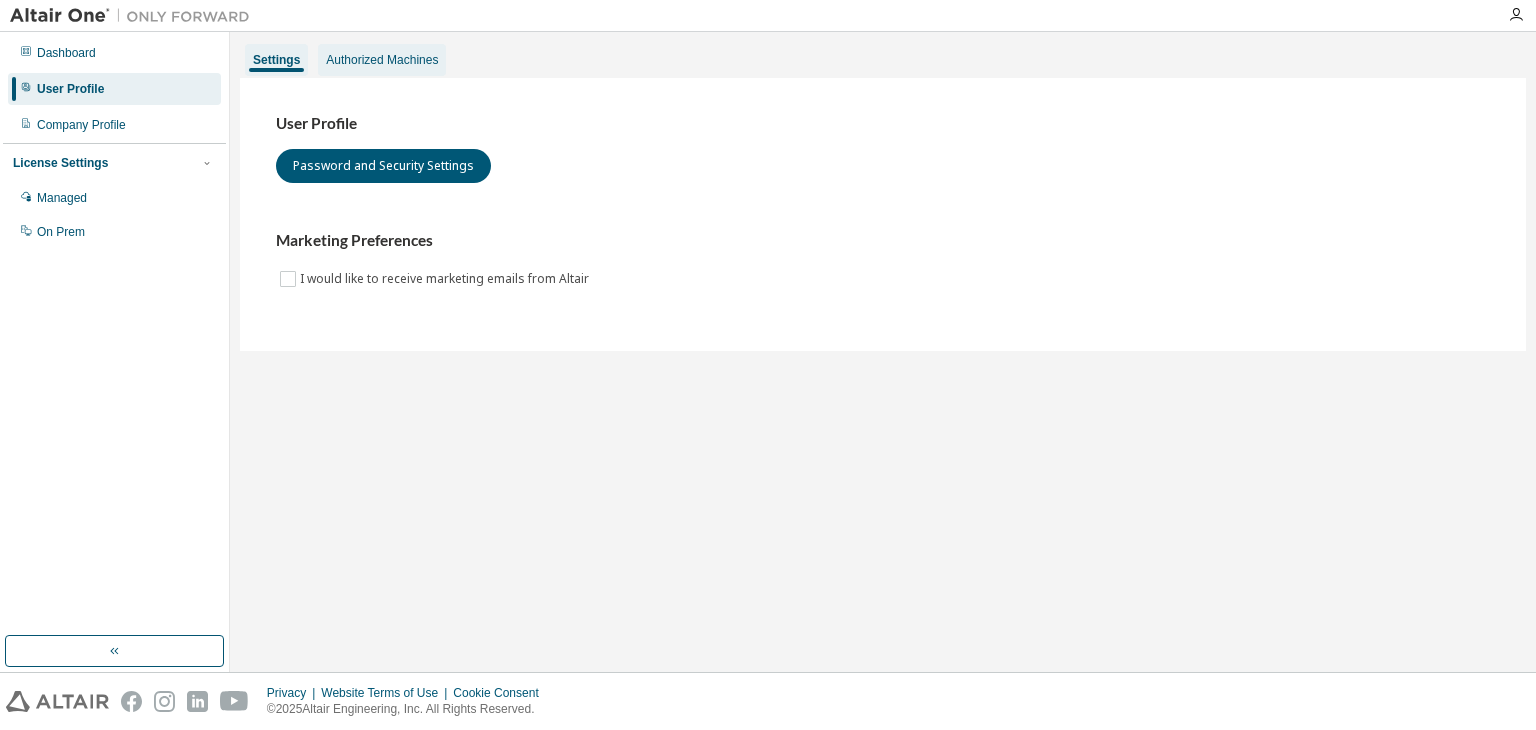 click on "Authorized Machines" at bounding box center [382, 60] 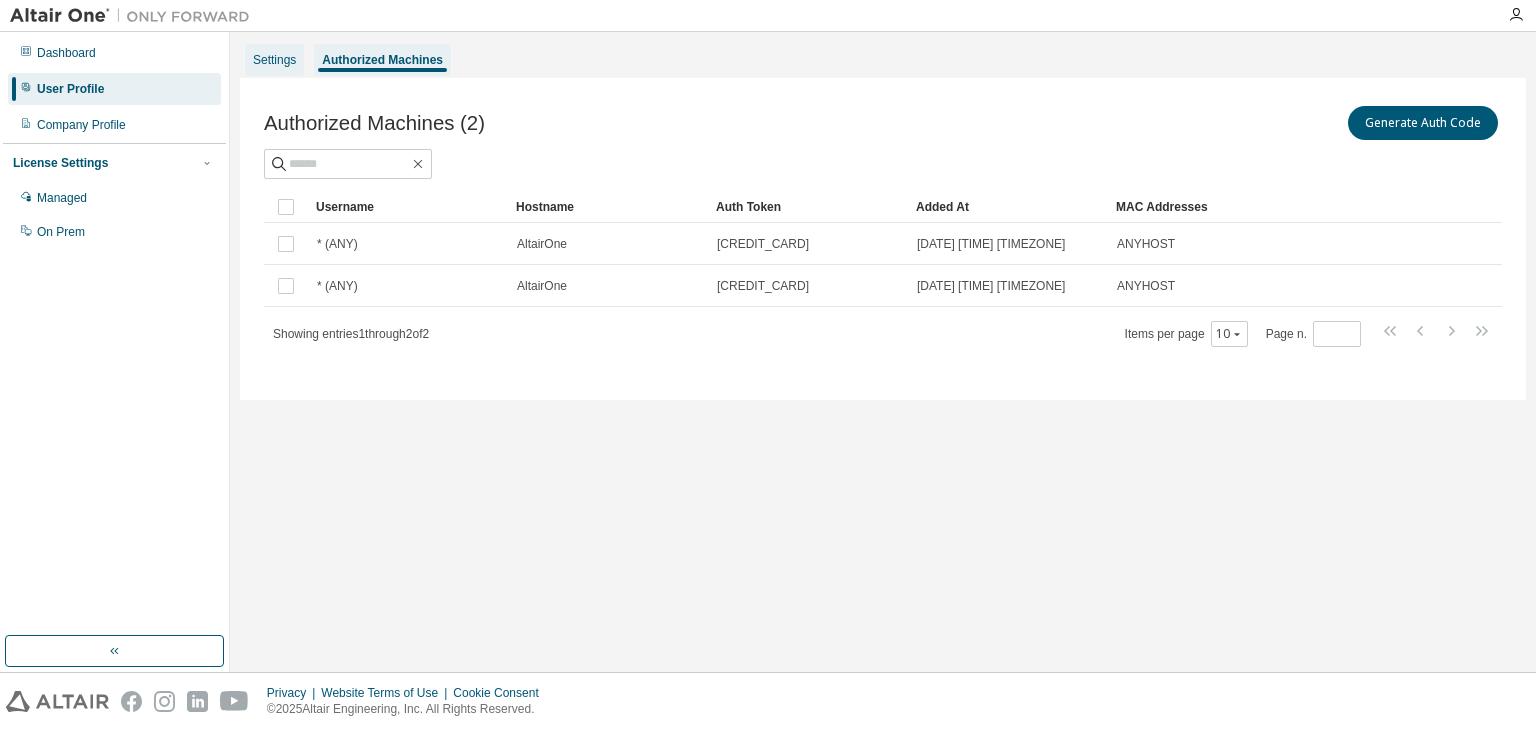 click on "Settings" at bounding box center [274, 60] 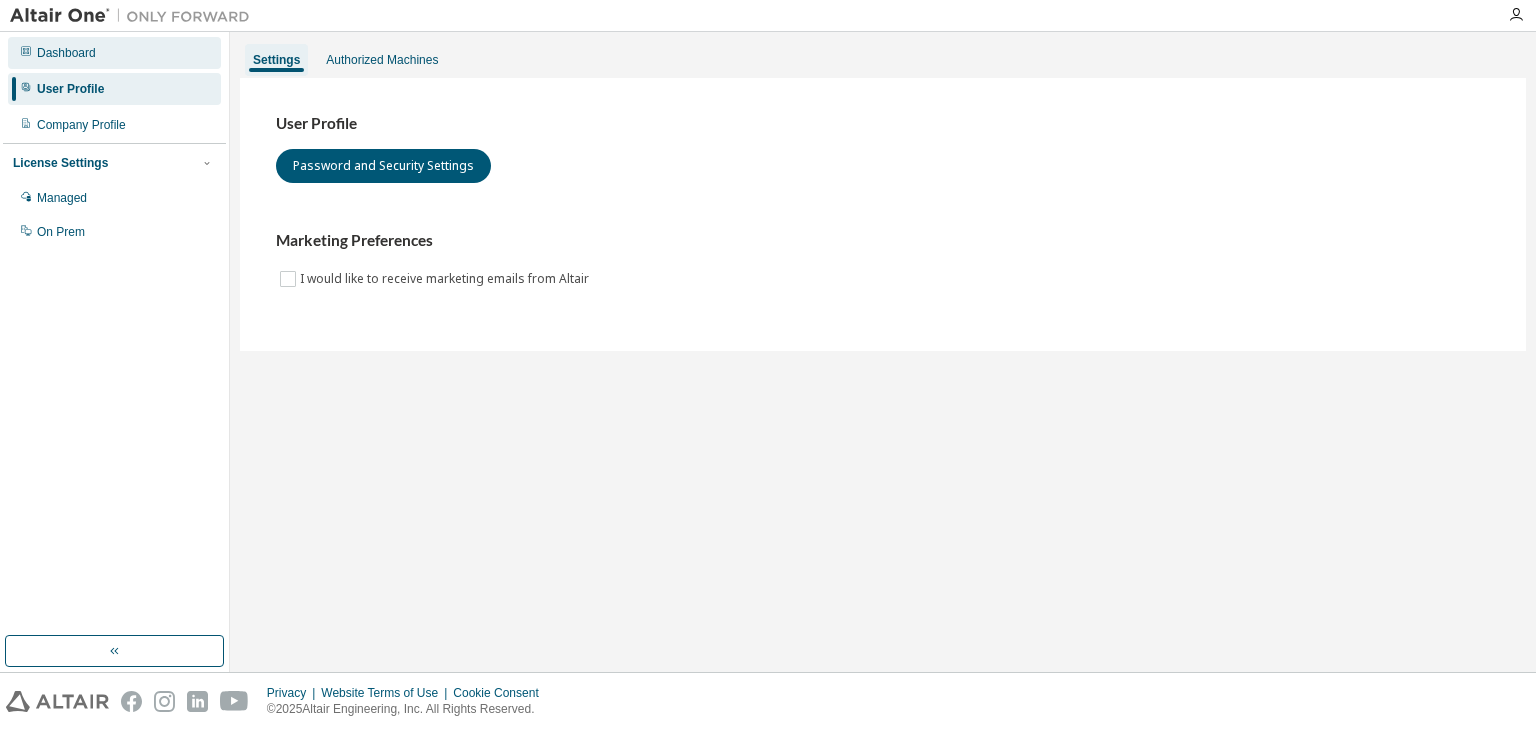 click on "Dashboard" at bounding box center (114, 53) 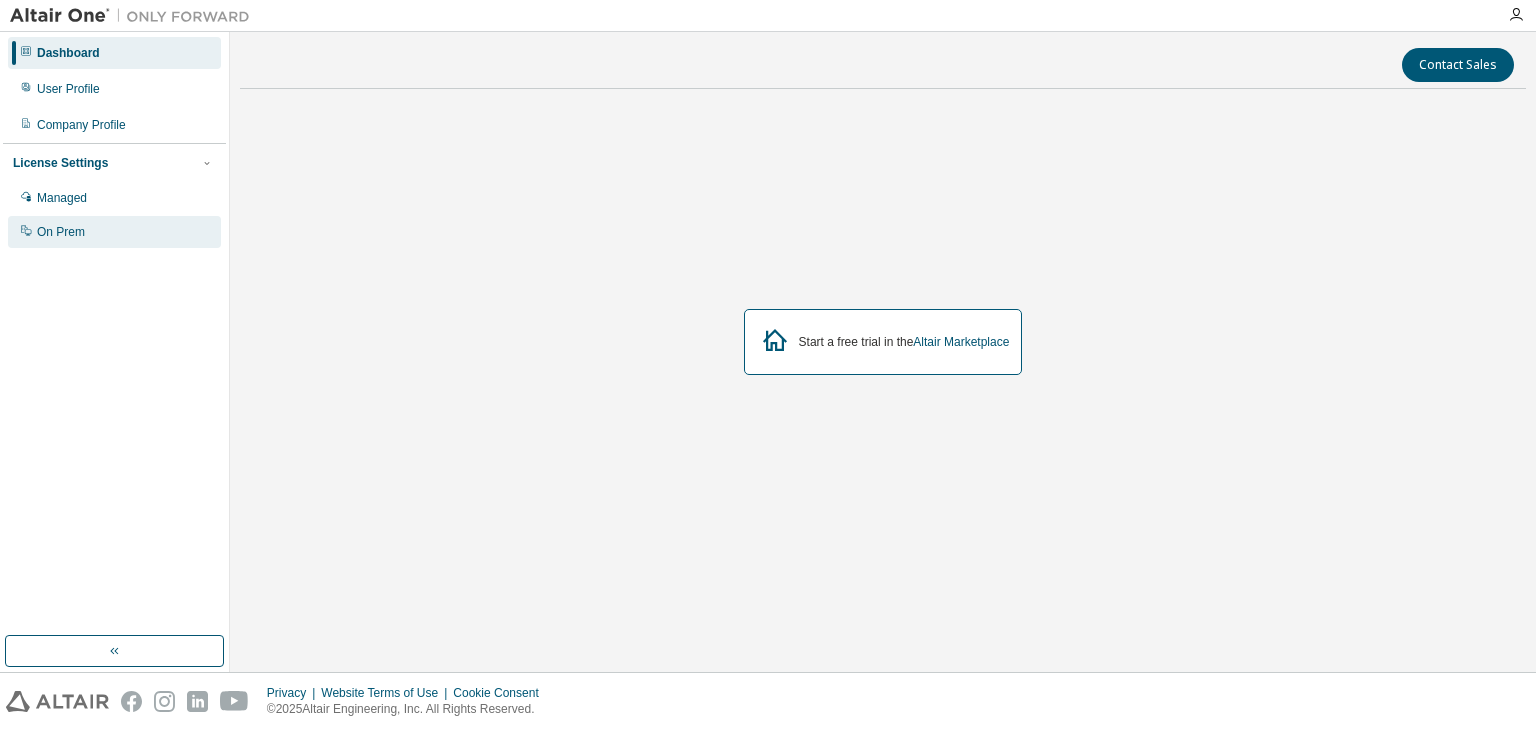 click on "On Prem" at bounding box center [114, 232] 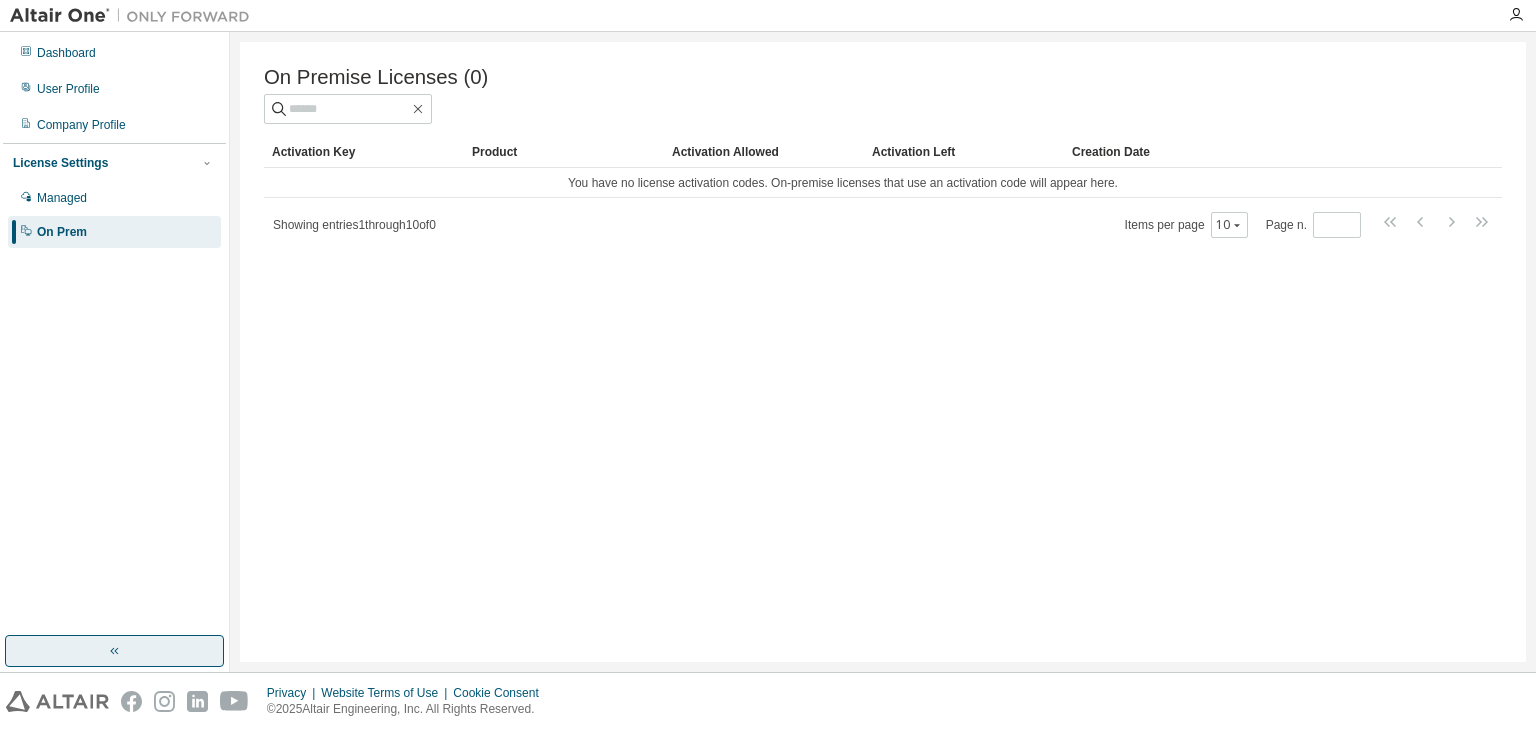 click 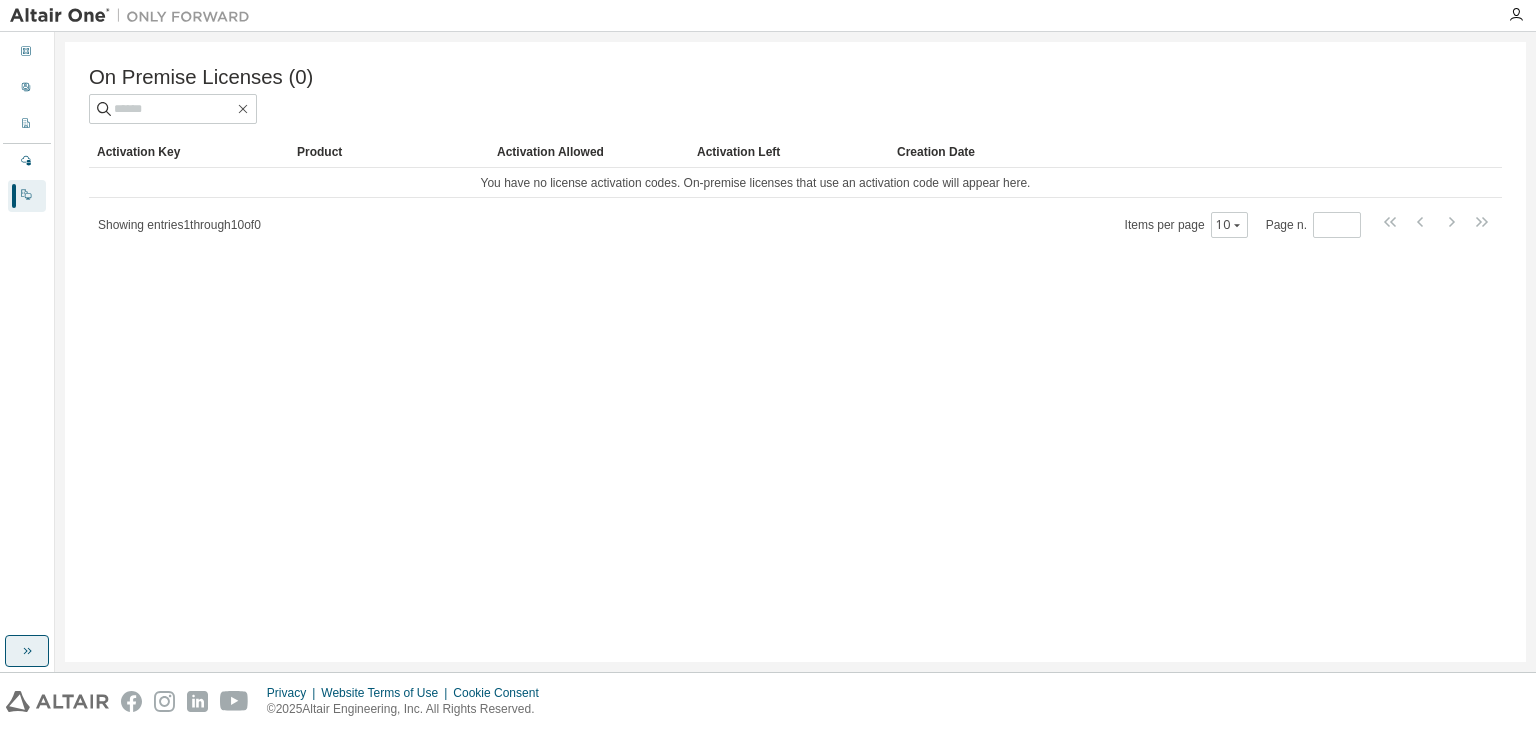 click 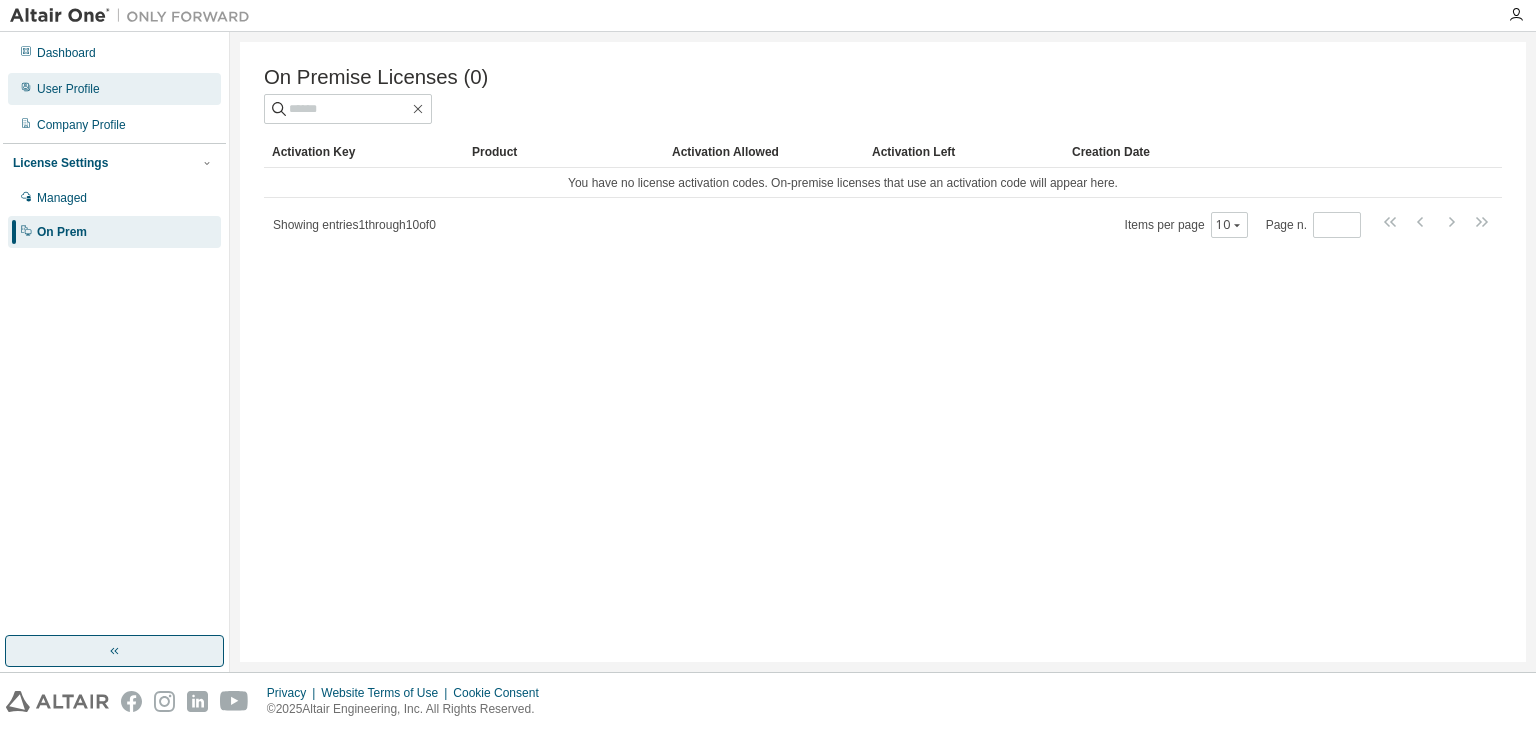 click on "User Profile" at bounding box center [68, 89] 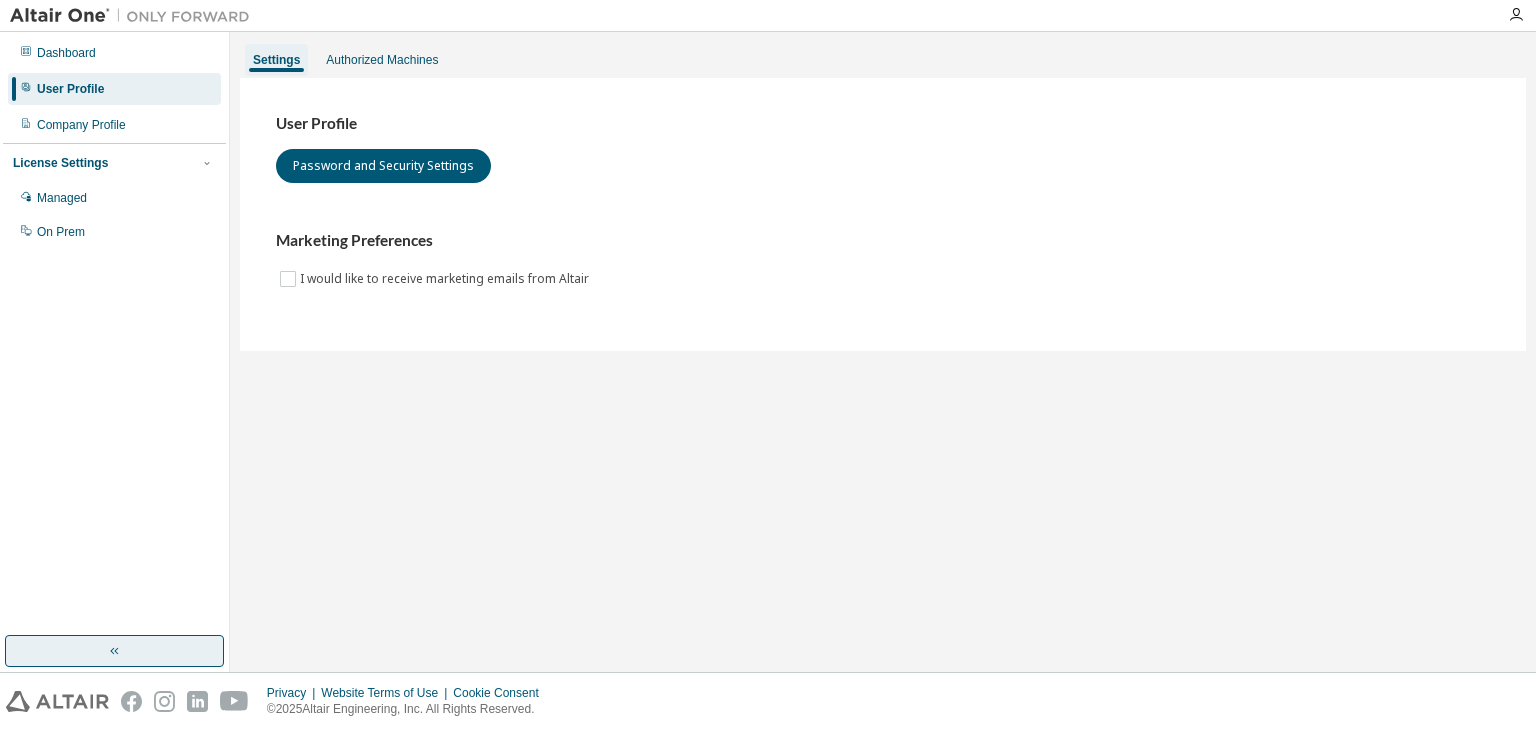 click on "User Profile" at bounding box center (114, 89) 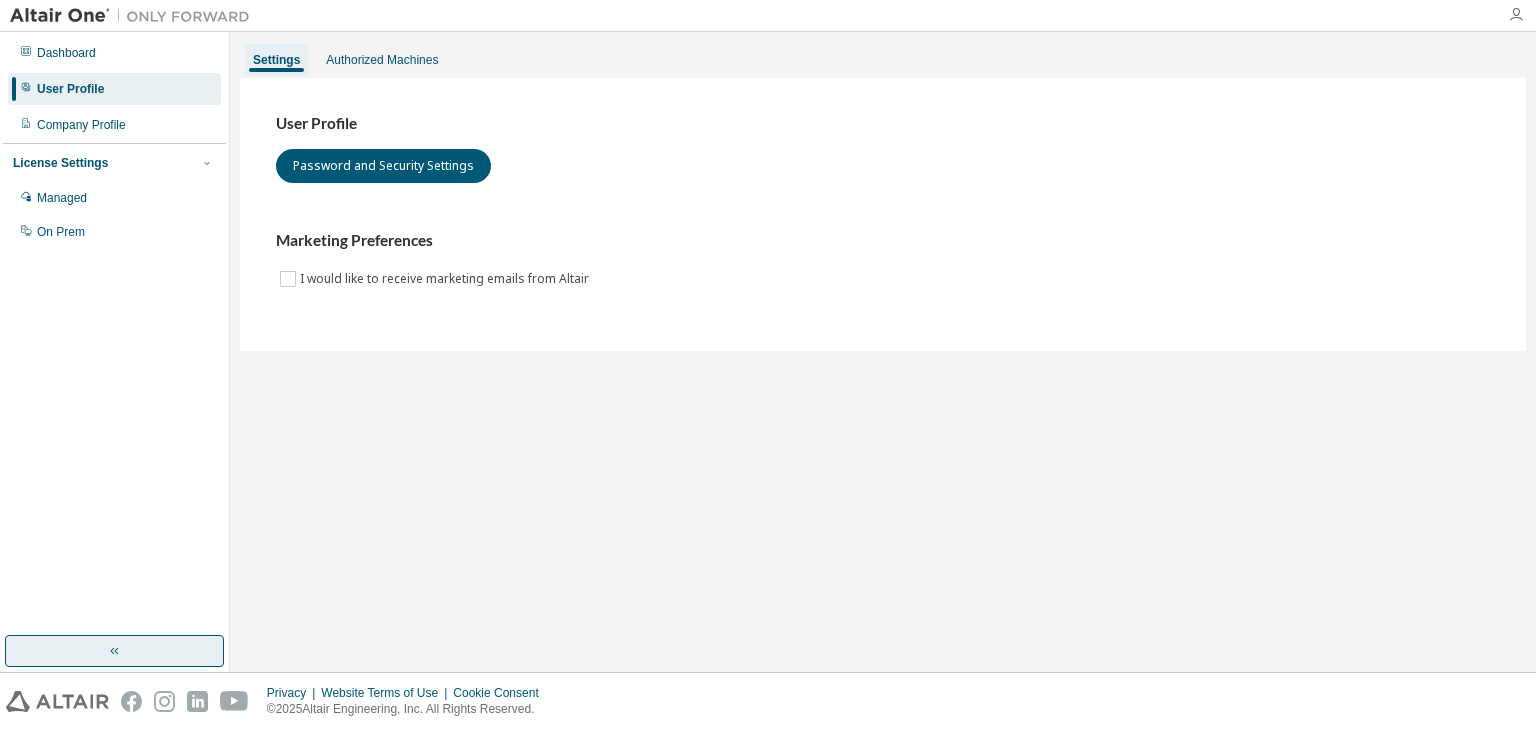 click at bounding box center (1516, 15) 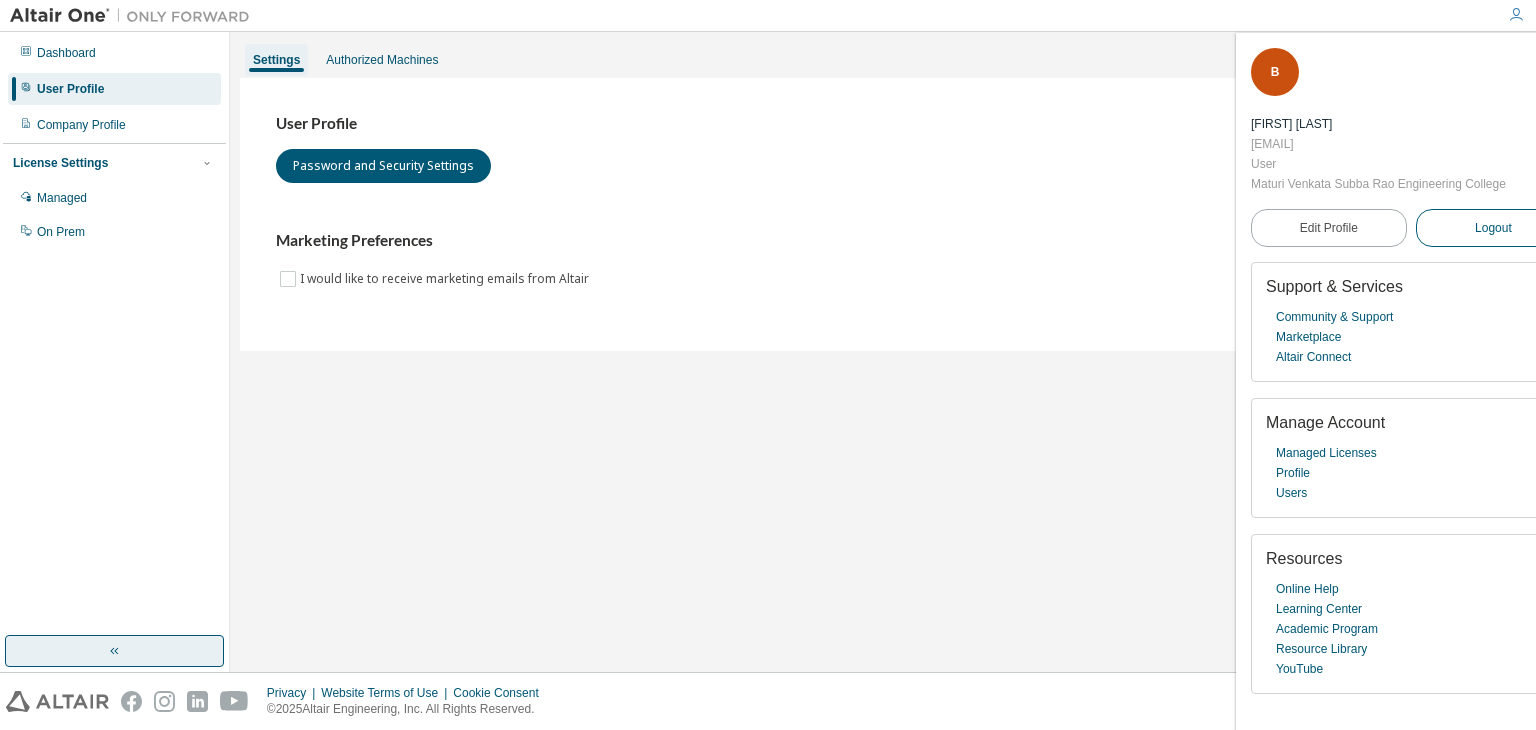 click on "Logout" at bounding box center (1493, 228) 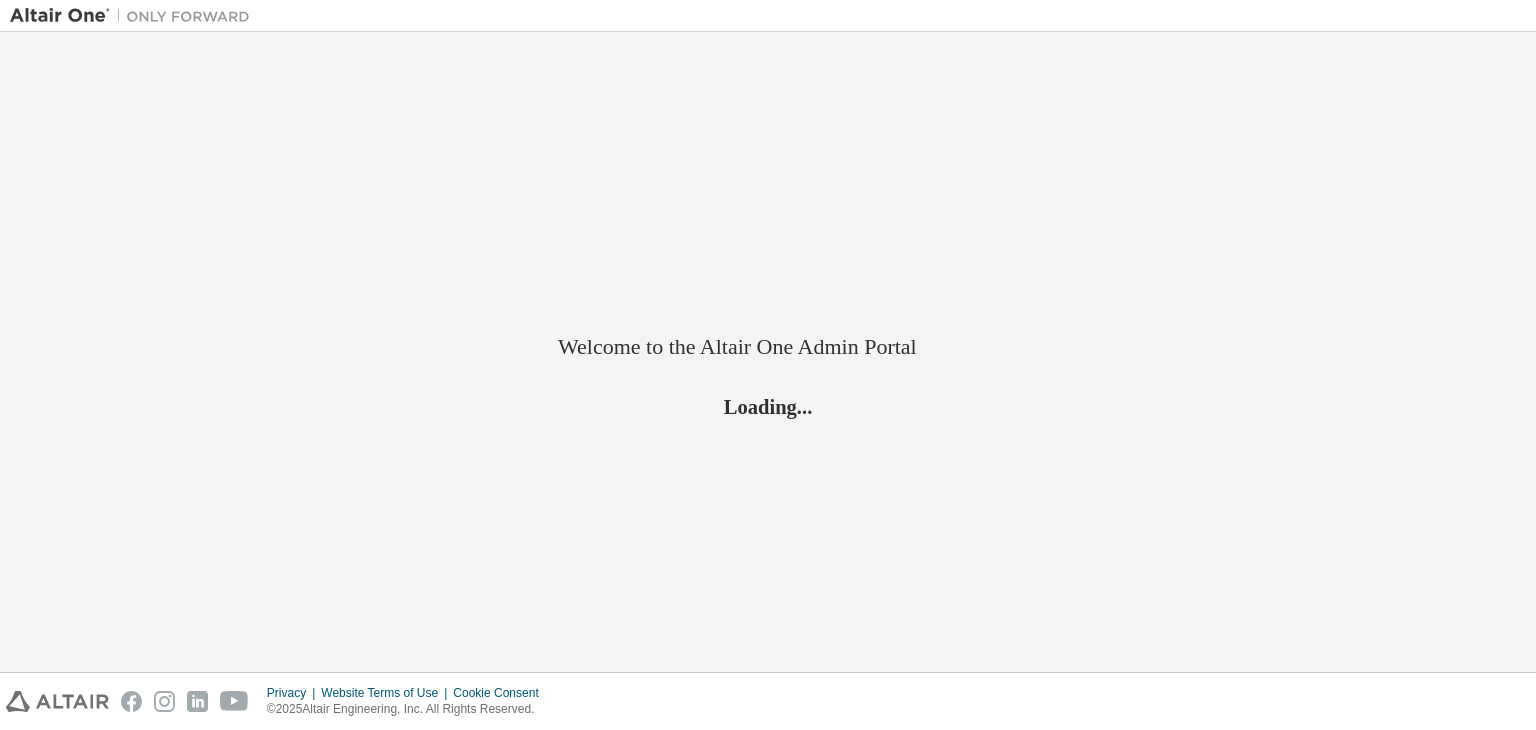 scroll, scrollTop: 0, scrollLeft: 0, axis: both 